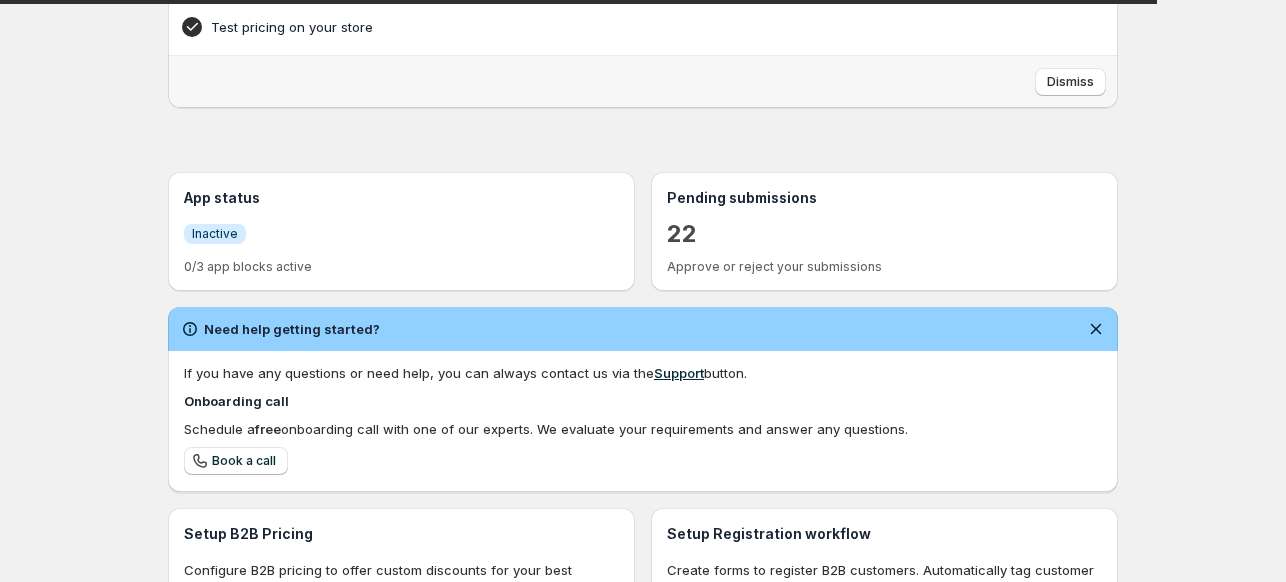 scroll, scrollTop: 288, scrollLeft: 0, axis: vertical 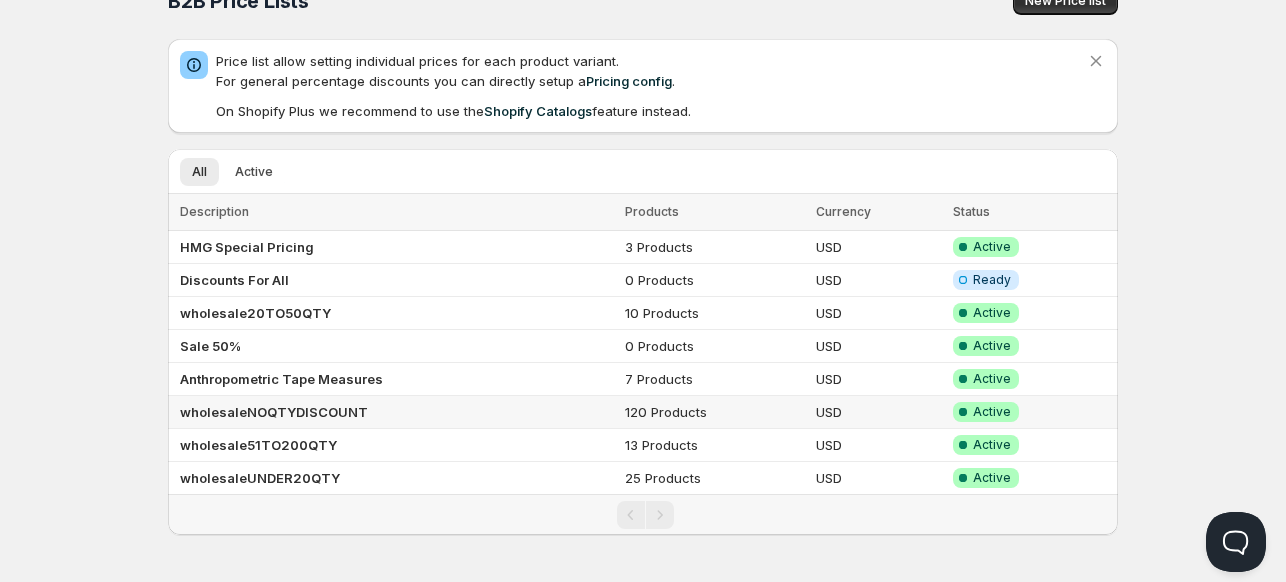 click on "wholesaleNOQTYDISCOUNT" at bounding box center (274, 412) 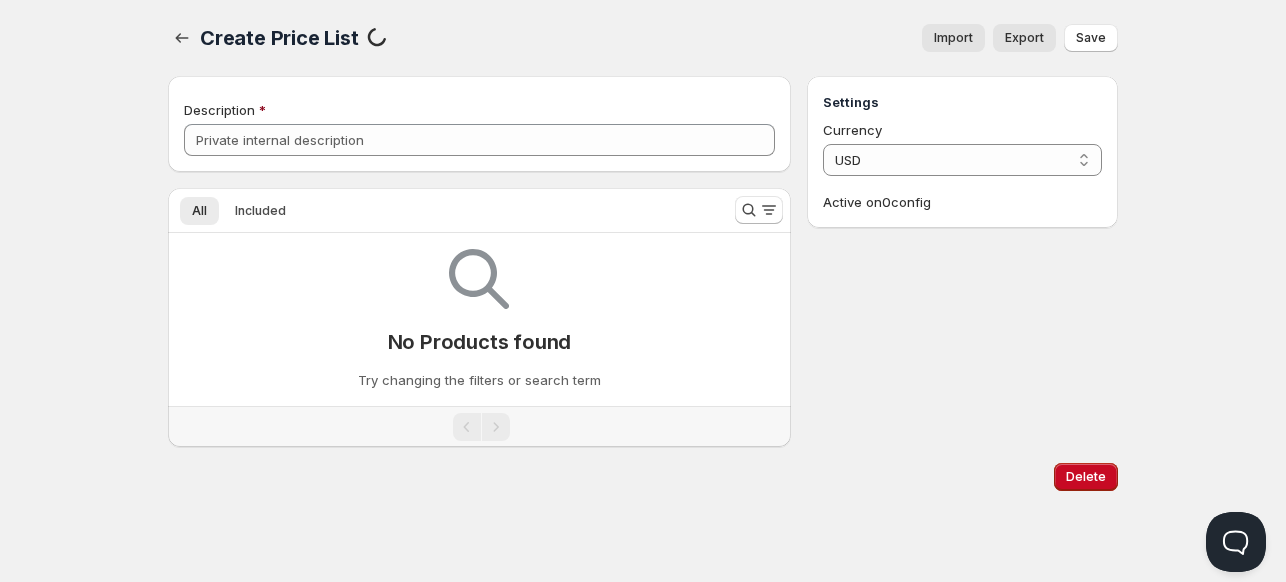 type on "wholesaleNOQTYDISCOUNT" 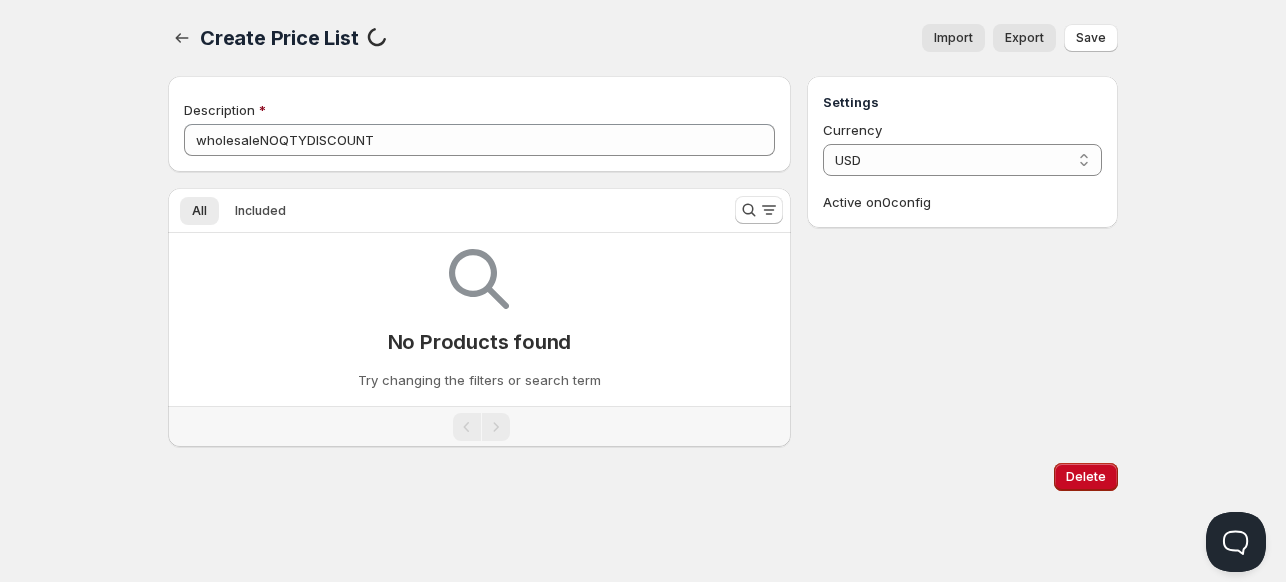 scroll, scrollTop: 0, scrollLeft: 0, axis: both 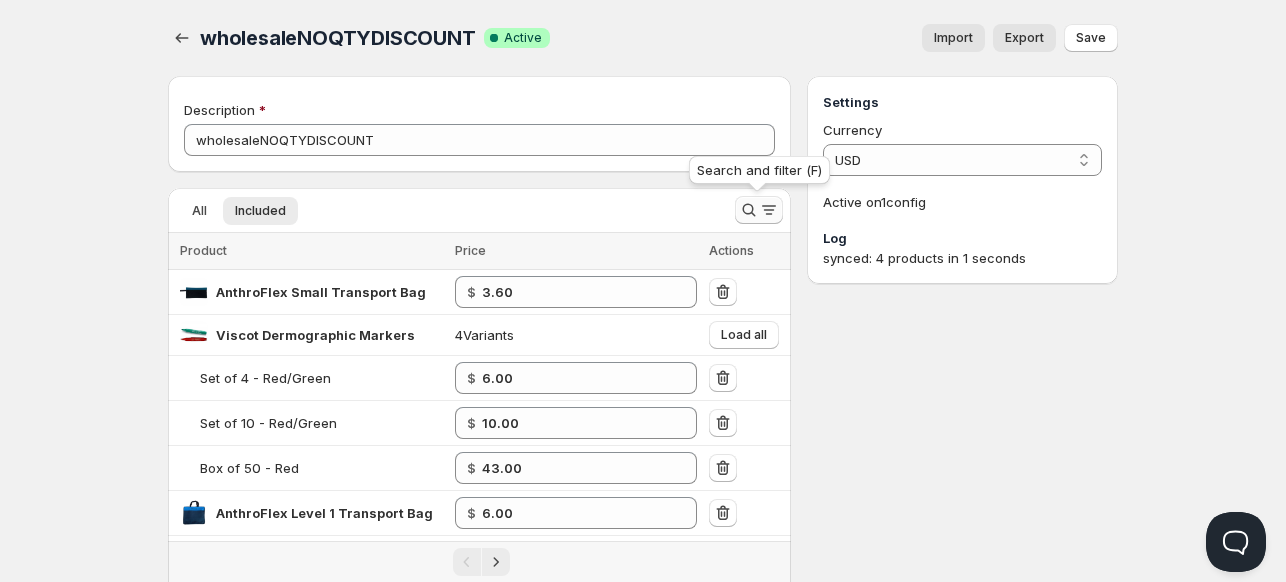 click 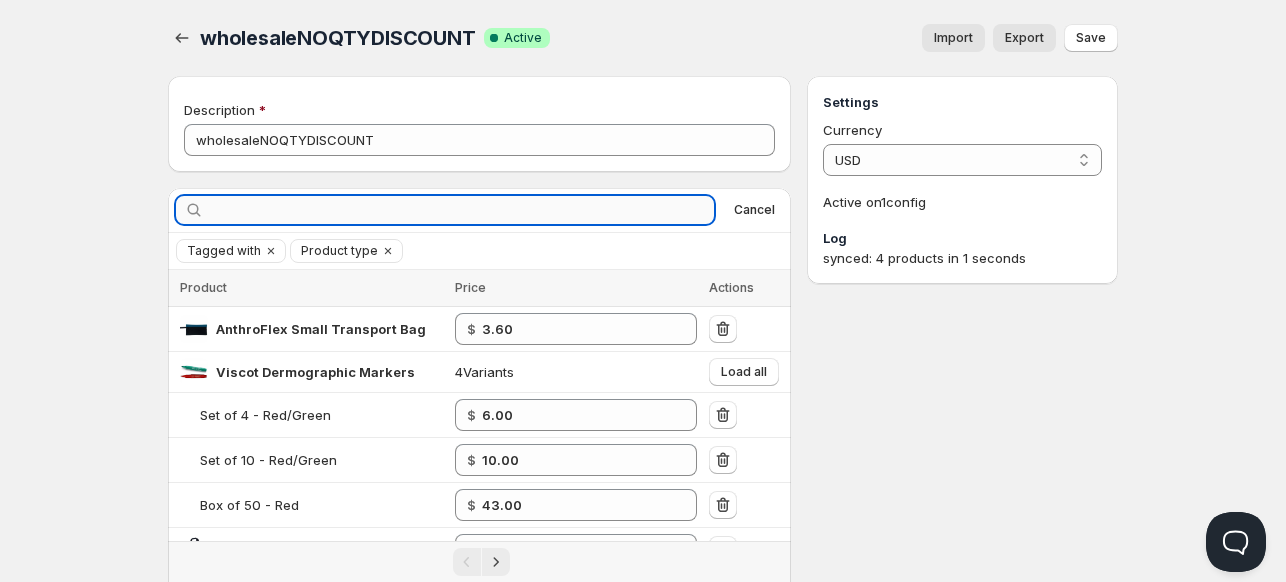 click at bounding box center [461, 210] 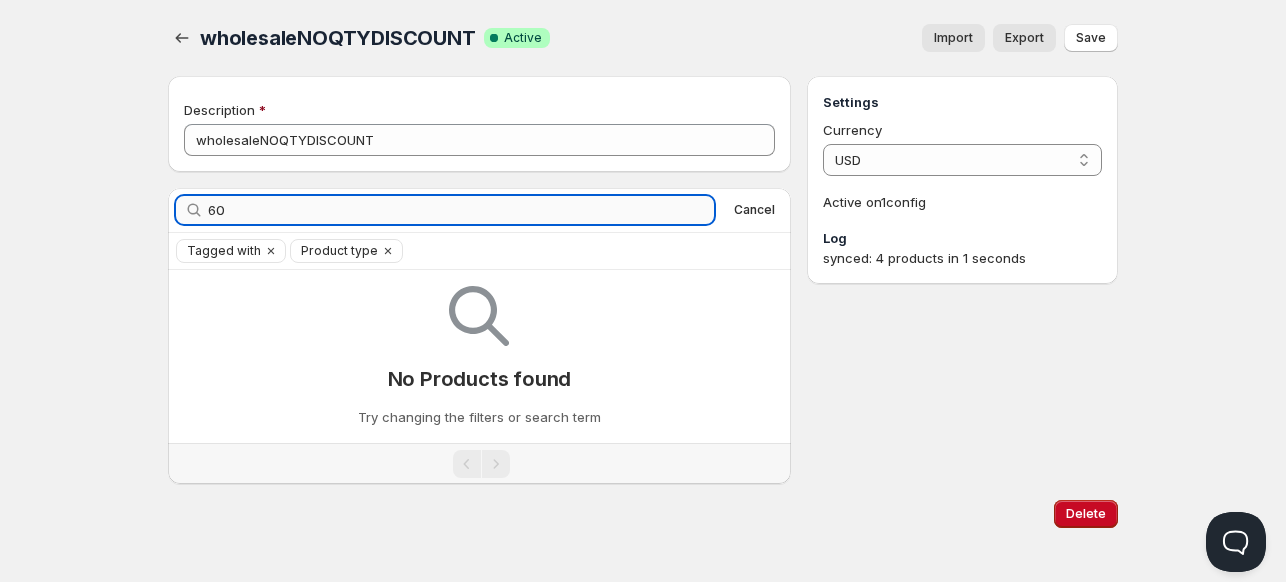 type on "6" 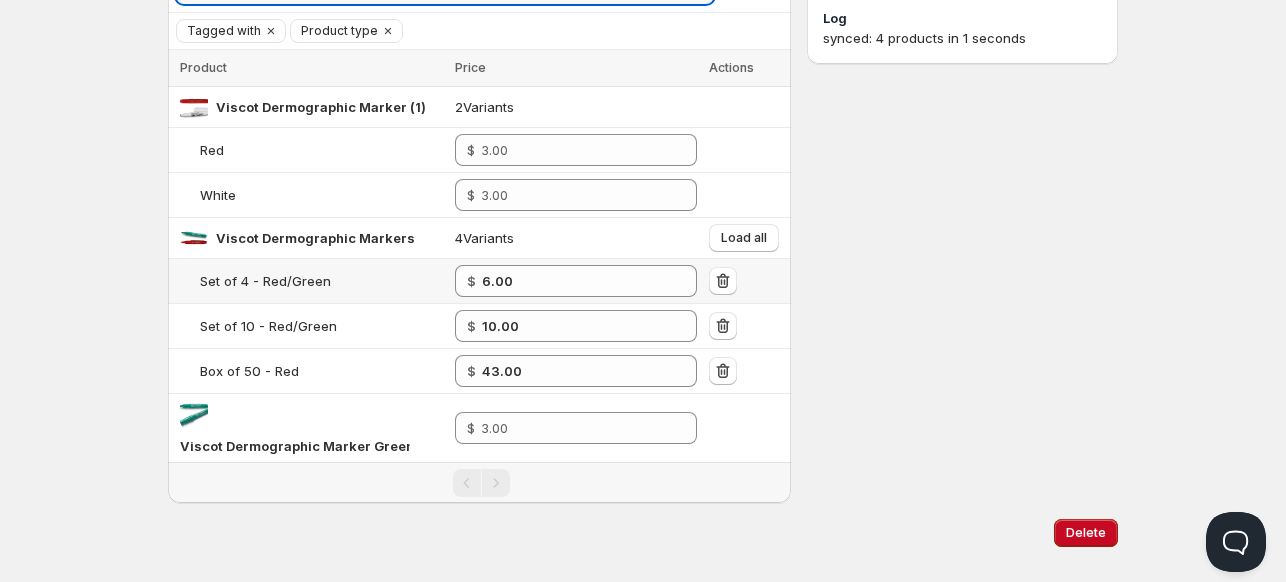 scroll, scrollTop: 224, scrollLeft: 0, axis: vertical 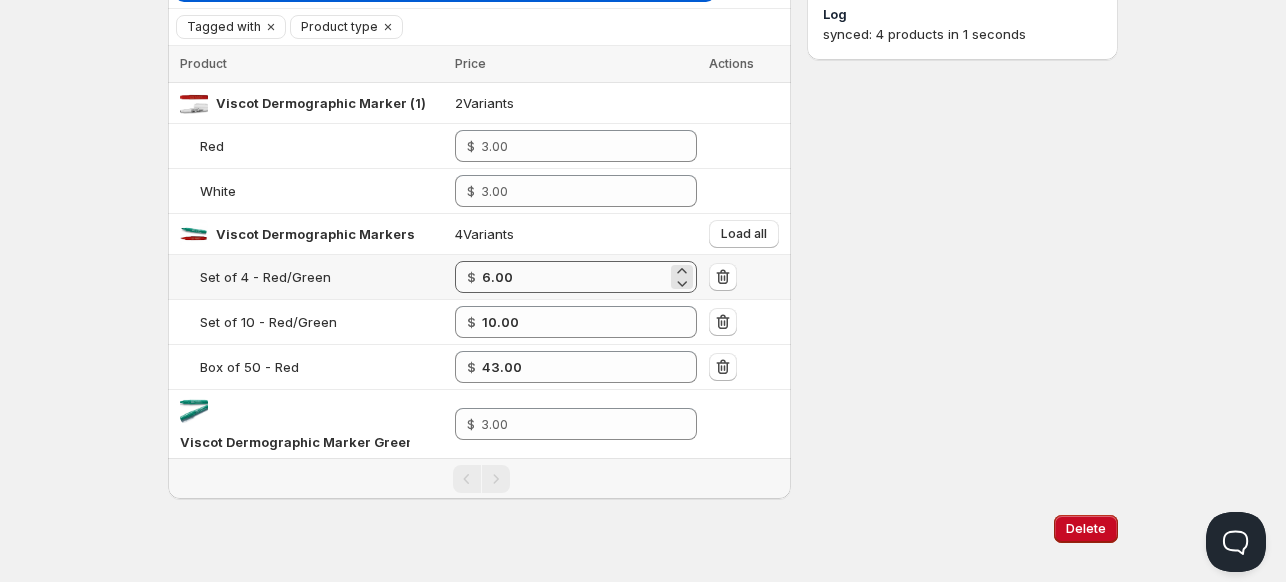 type on "visco" 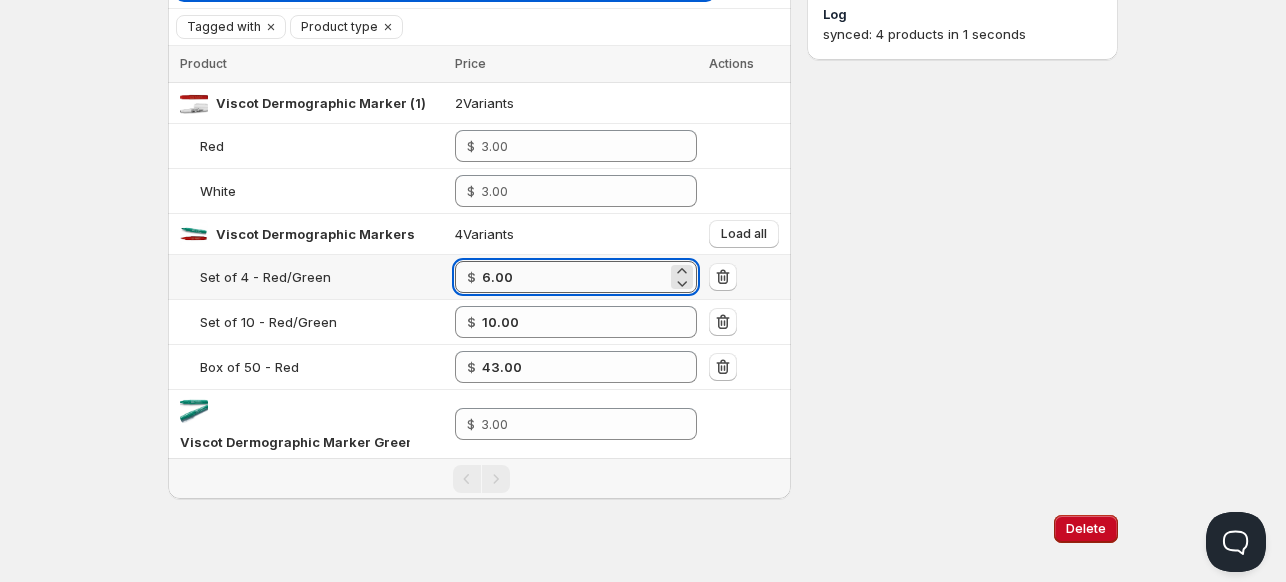 click on "6.00" at bounding box center [574, 277] 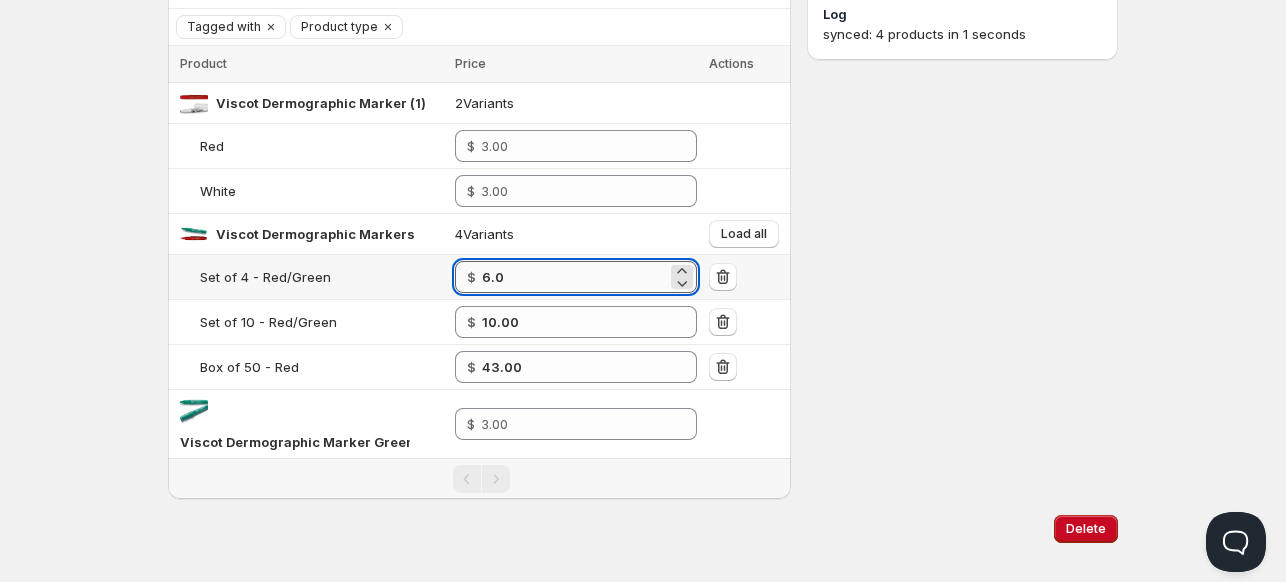 type on "6" 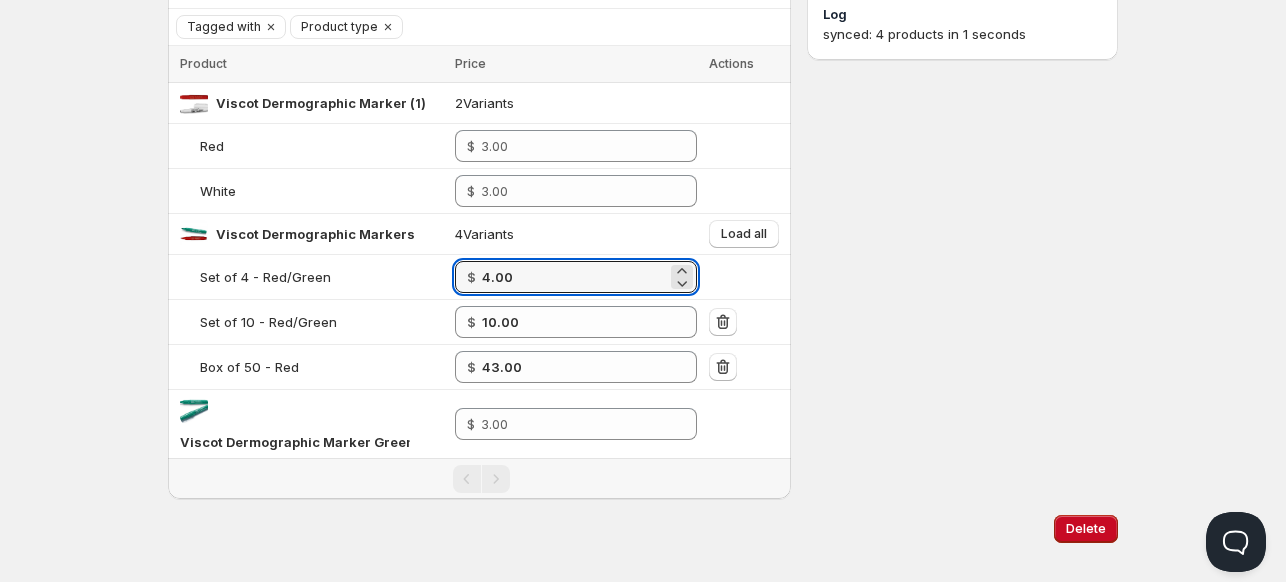 type on "4.00" 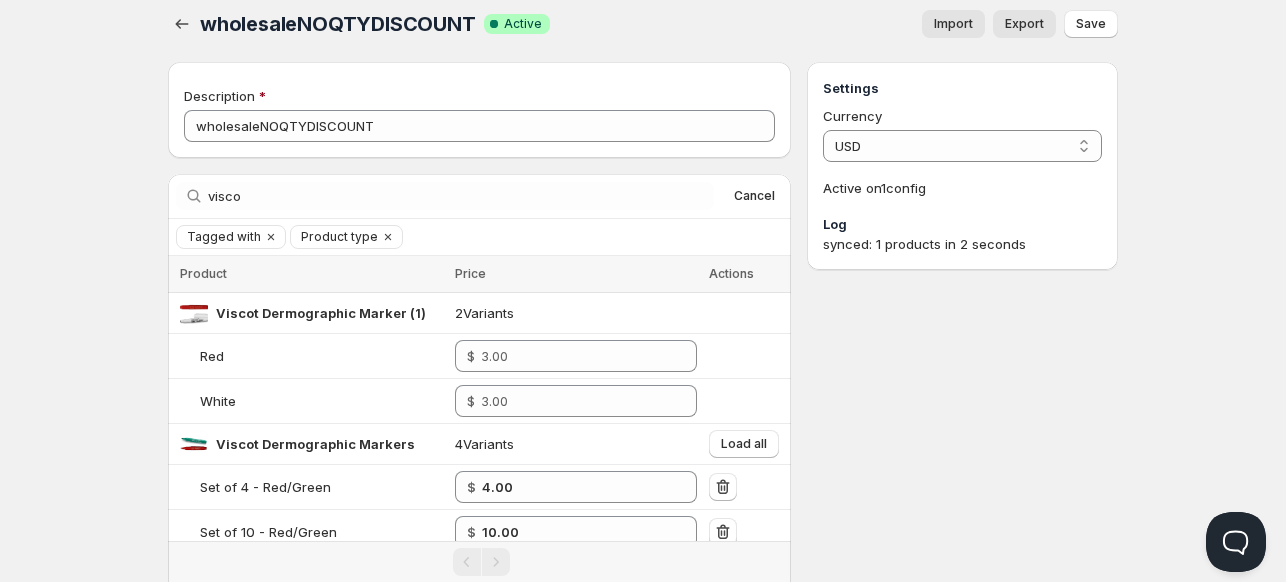 scroll, scrollTop: 0, scrollLeft: 0, axis: both 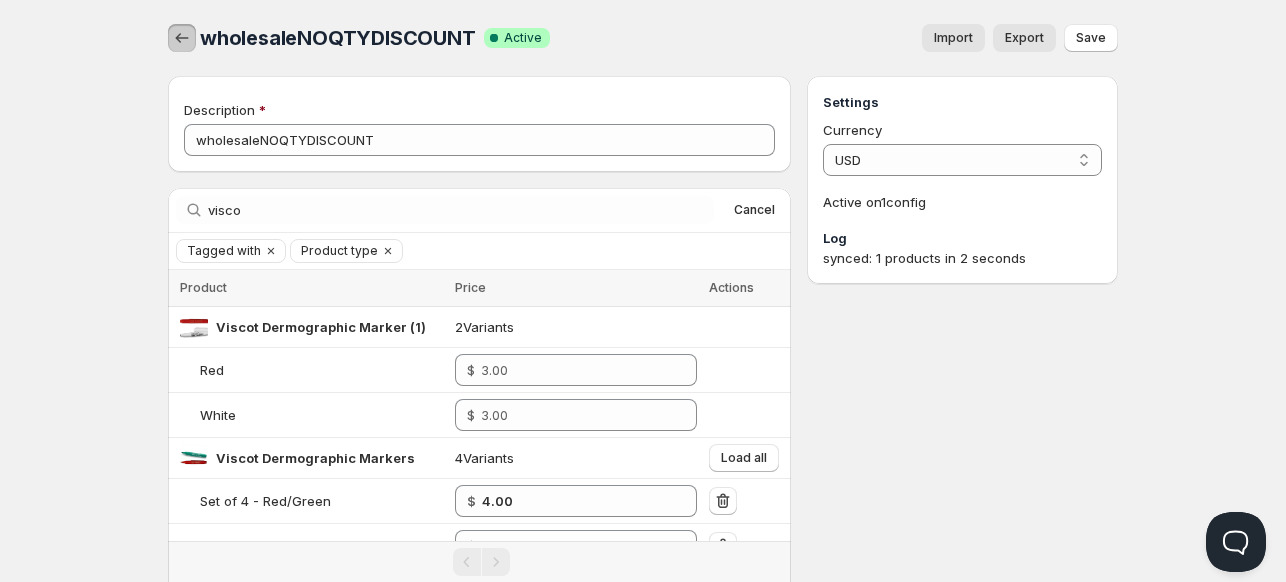 click 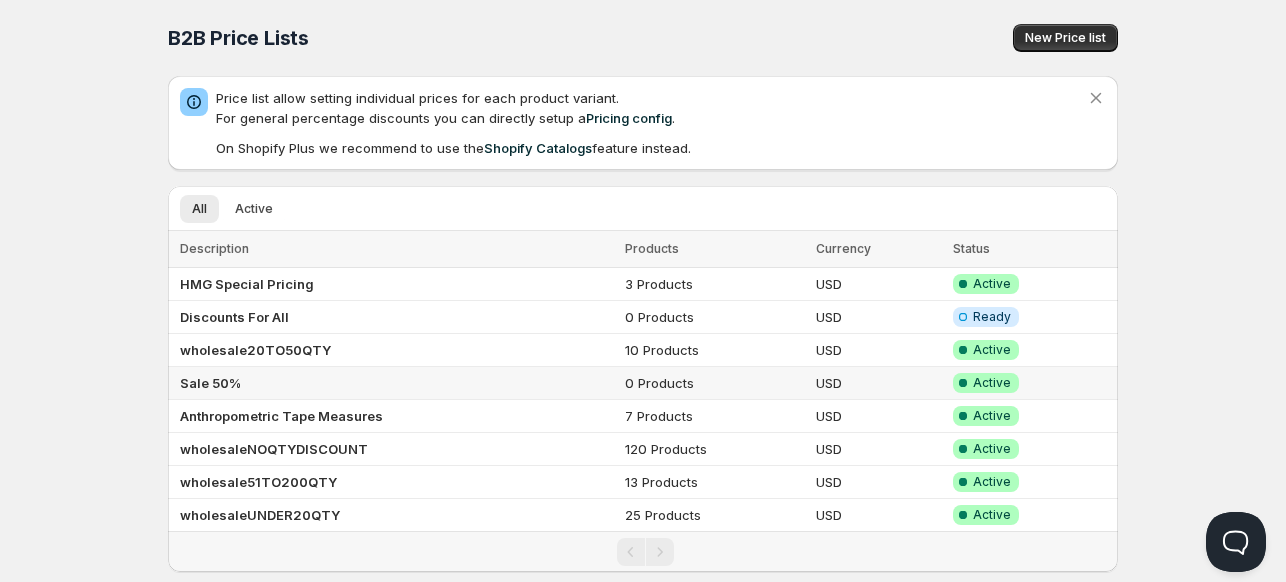 scroll, scrollTop: 37, scrollLeft: 0, axis: vertical 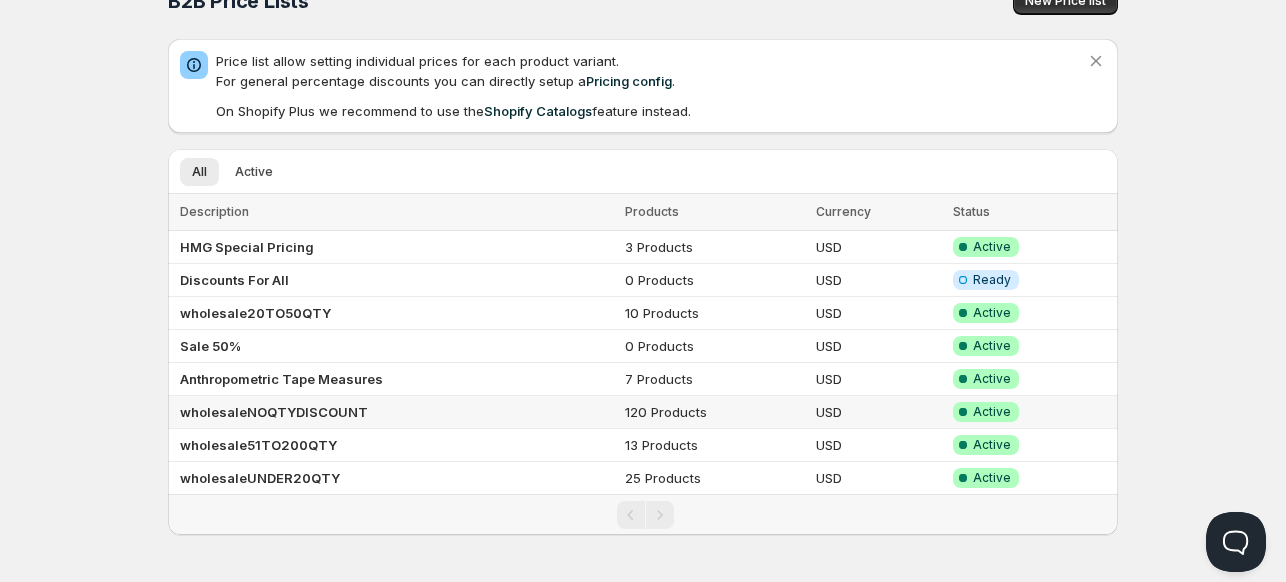 click on "wholesaleNOQTYDISCOUNT" at bounding box center [274, 412] 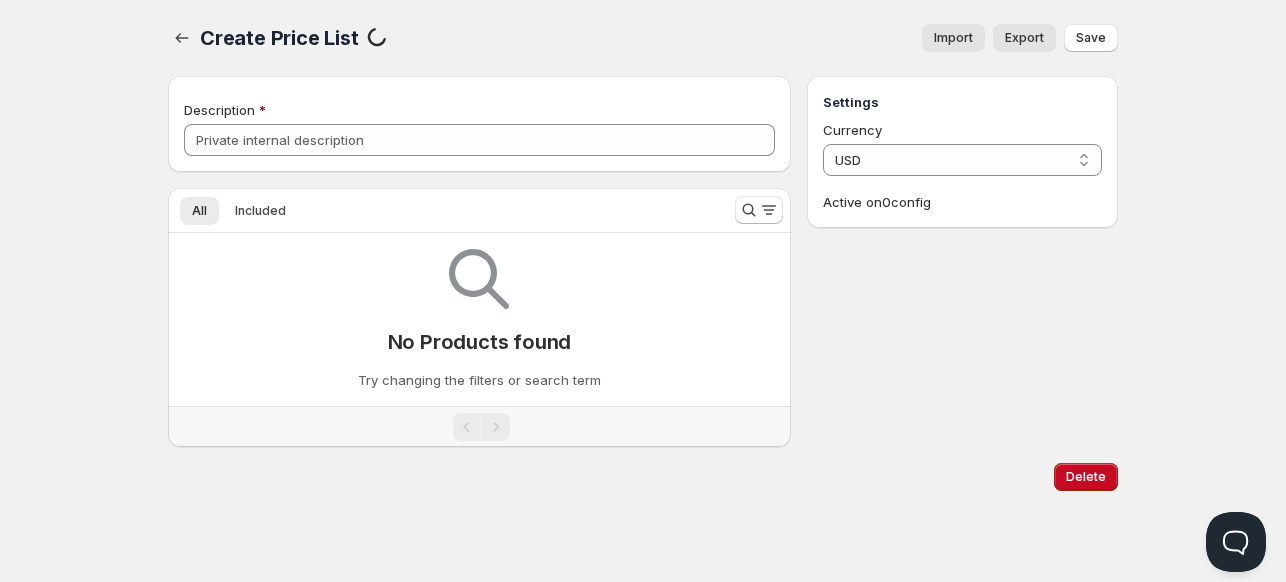 type on "wholesaleNOQTYDISCOUNT" 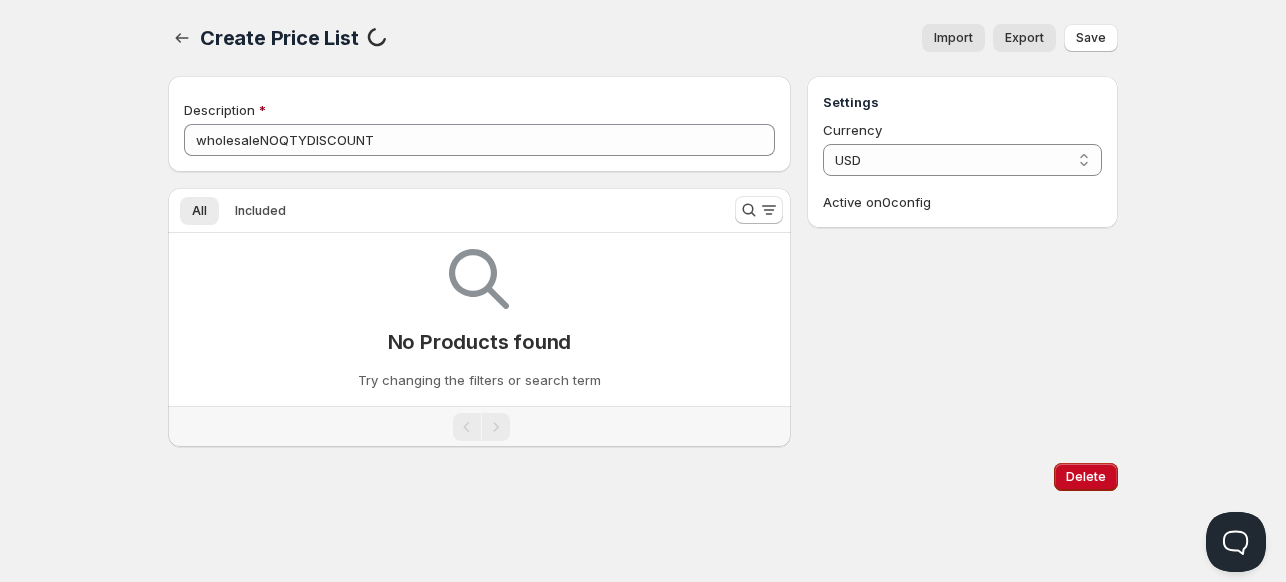 scroll, scrollTop: 0, scrollLeft: 0, axis: both 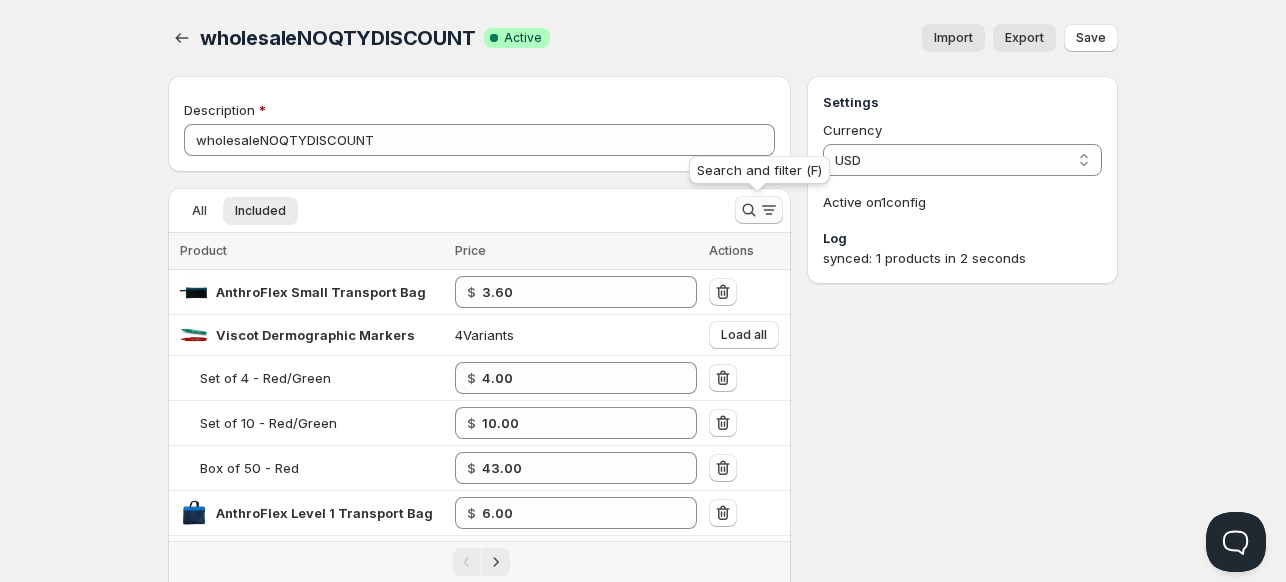 click 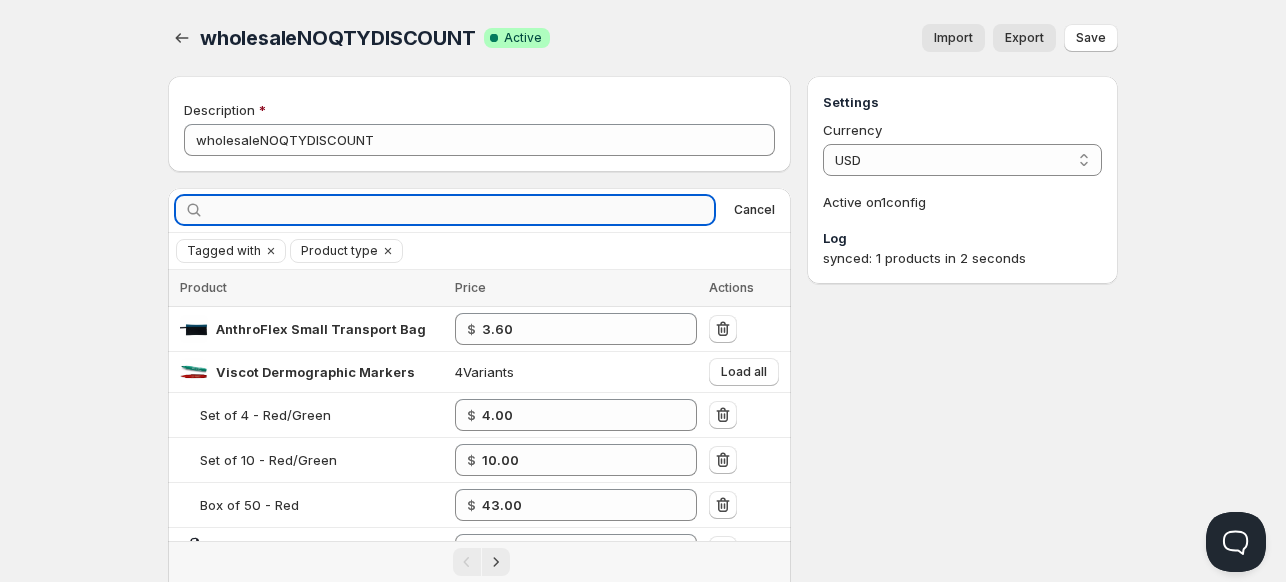 click at bounding box center (461, 210) 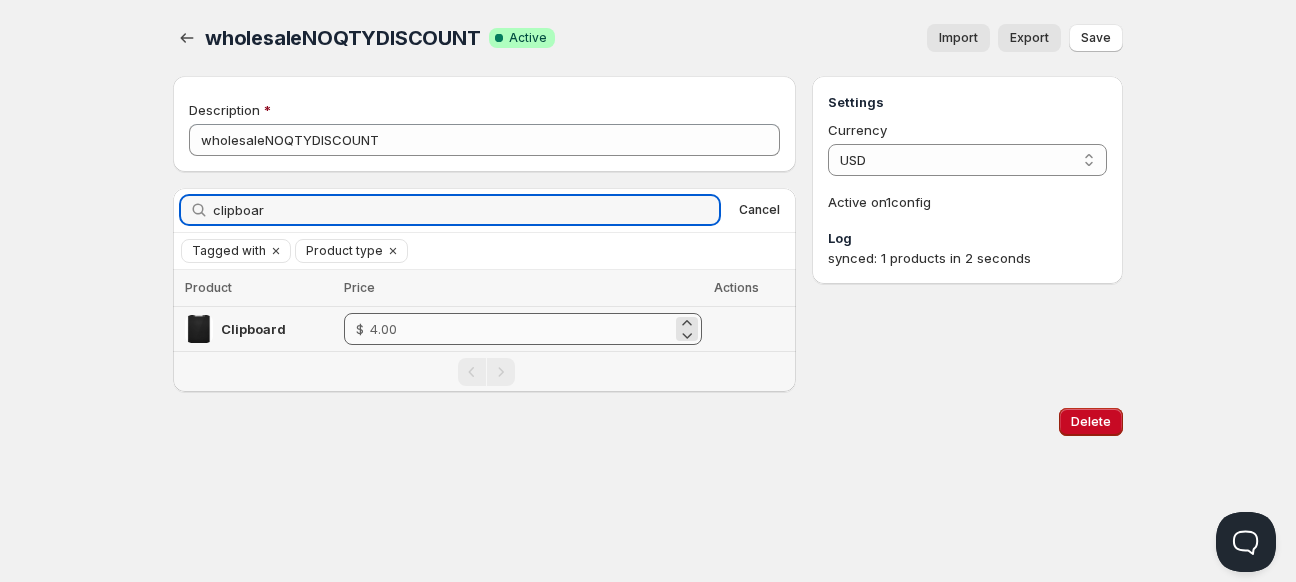 type on "clipboar" 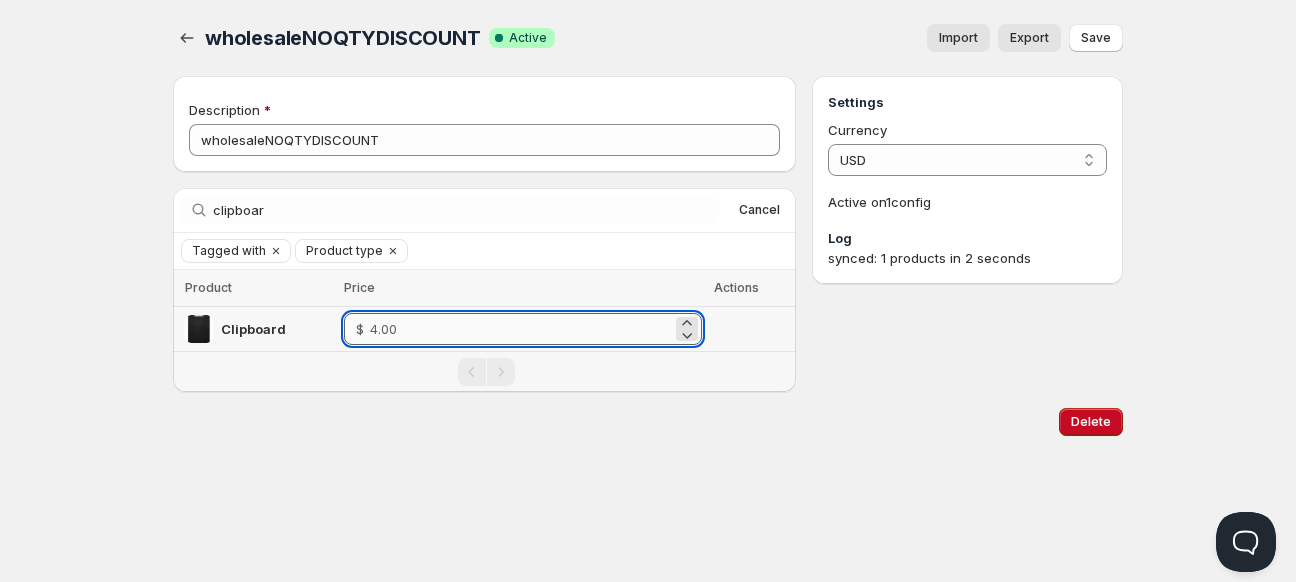 click at bounding box center [521, 329] 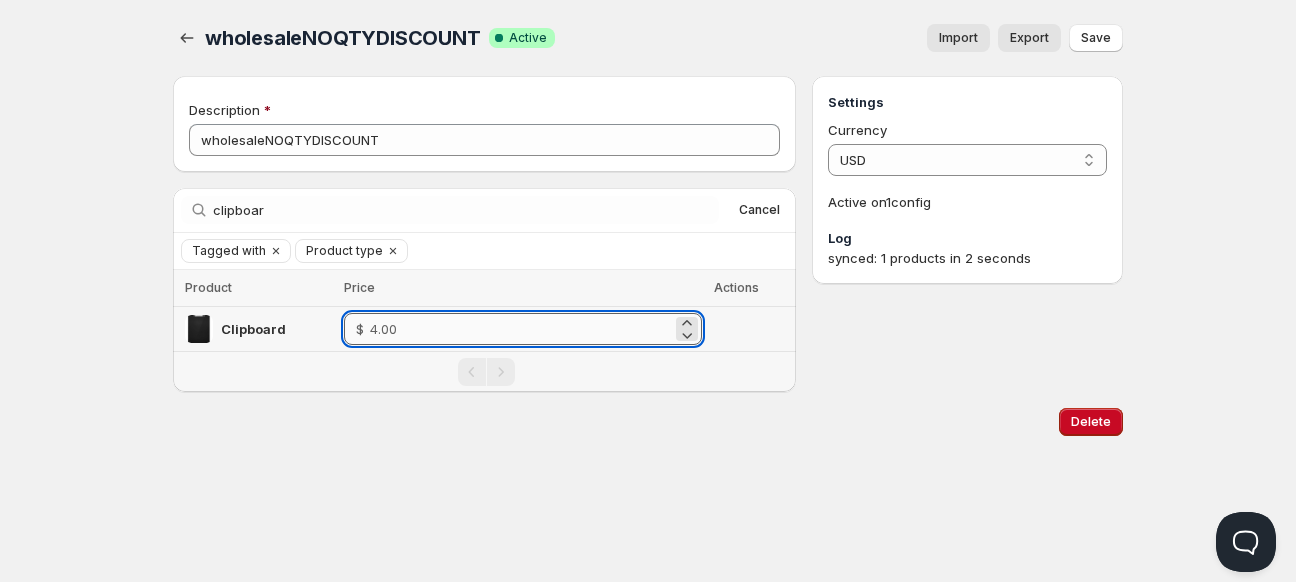 type on "3" 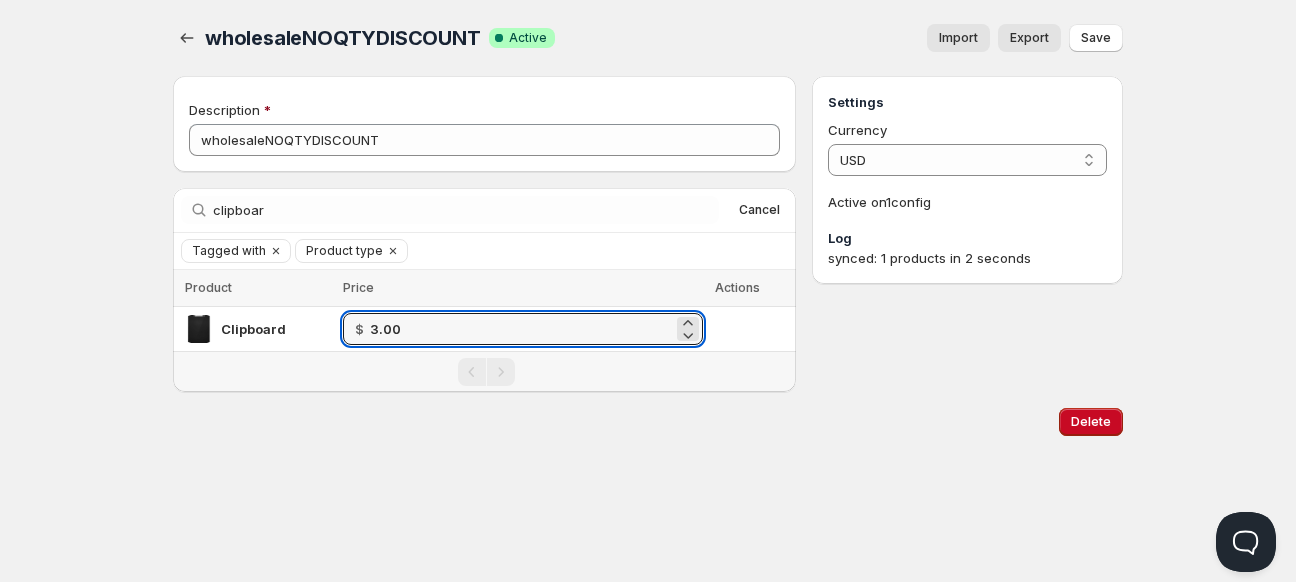 type on "3.00" 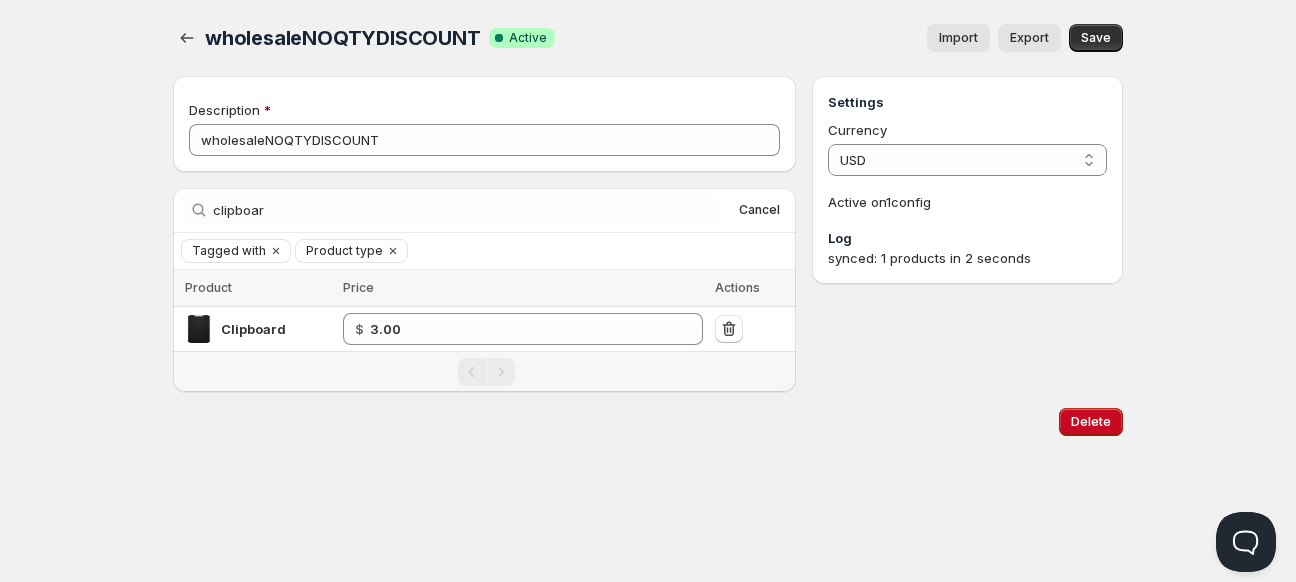 click on "HMG Special Pricing
Delete Keep existing Update email Your current contact email is   [EMAIL]    Would you like to receive support communications and updates to      ?" at bounding box center (648, 291) 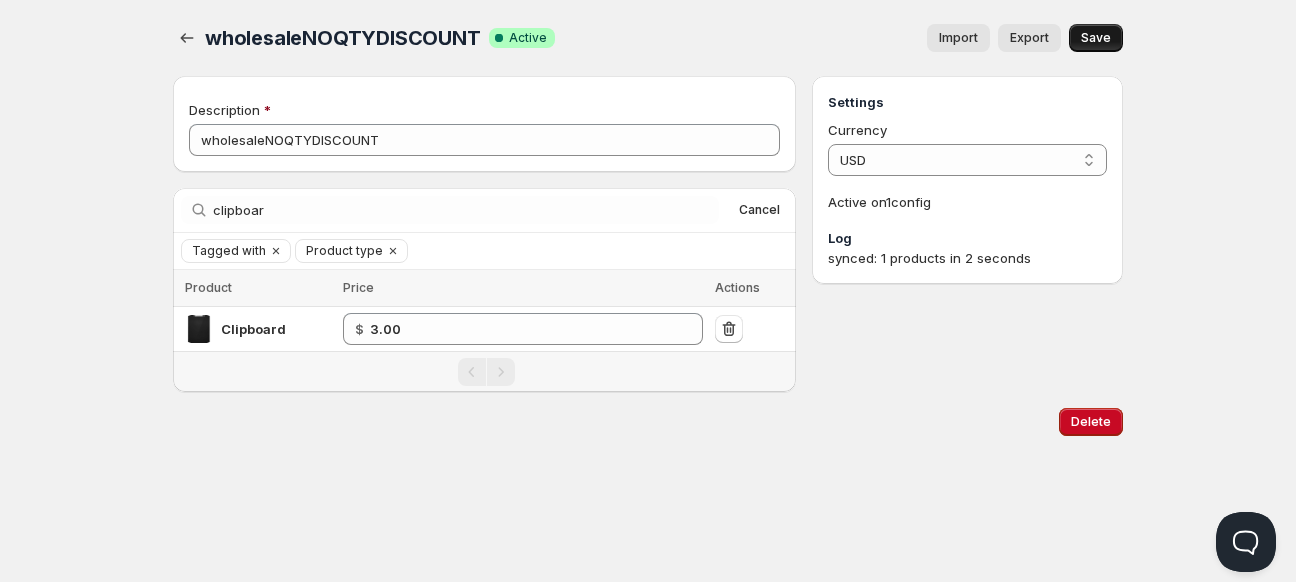 click on "Save" at bounding box center [1096, 38] 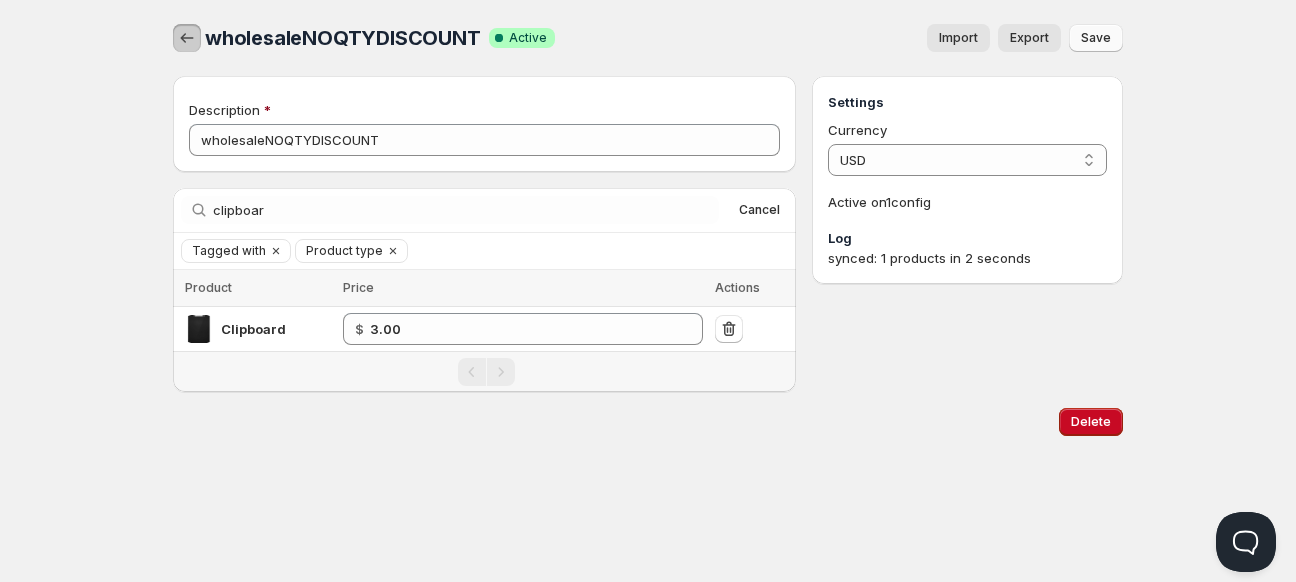 click 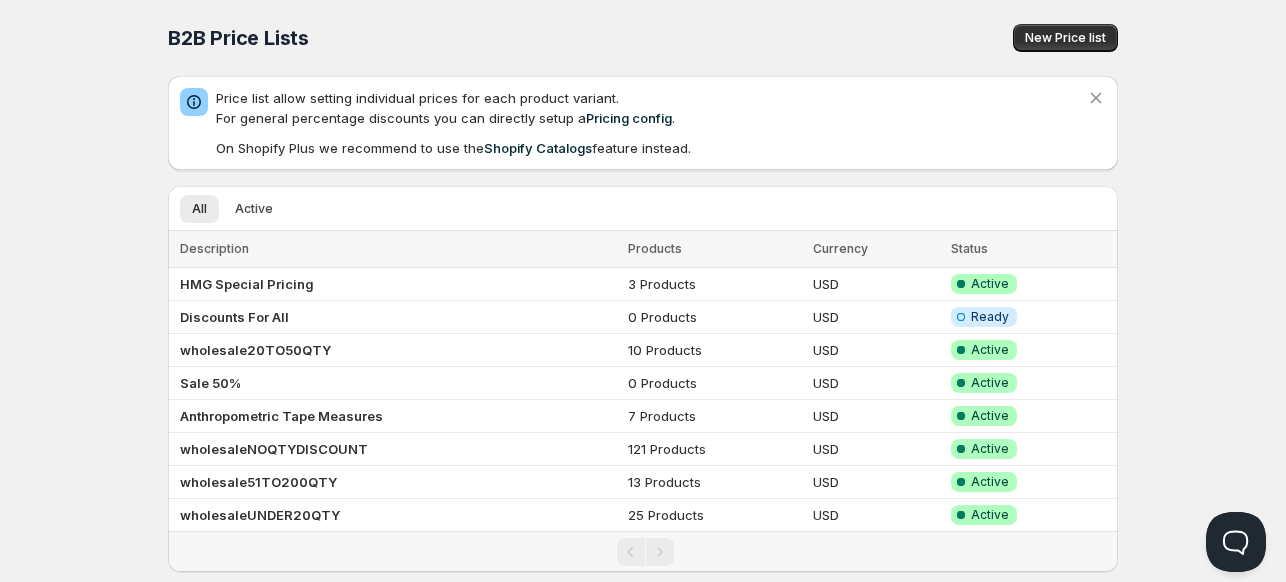 scroll, scrollTop: 37, scrollLeft: 0, axis: vertical 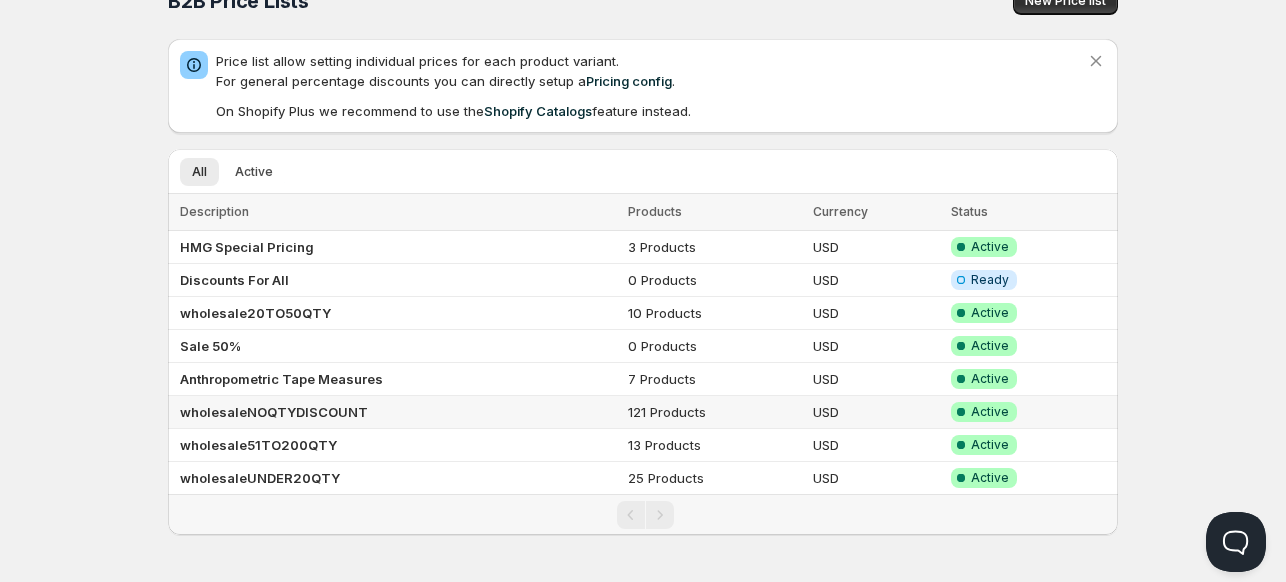 click on "wholesaleNOQTYDISCOUNT" at bounding box center [274, 412] 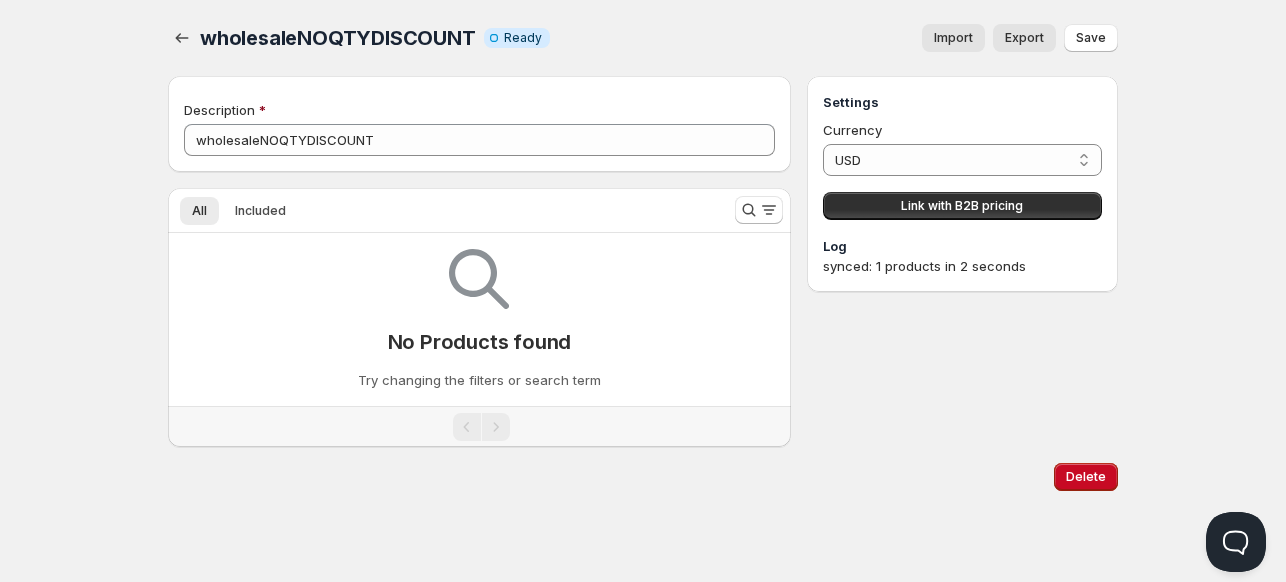scroll, scrollTop: 0, scrollLeft: 0, axis: both 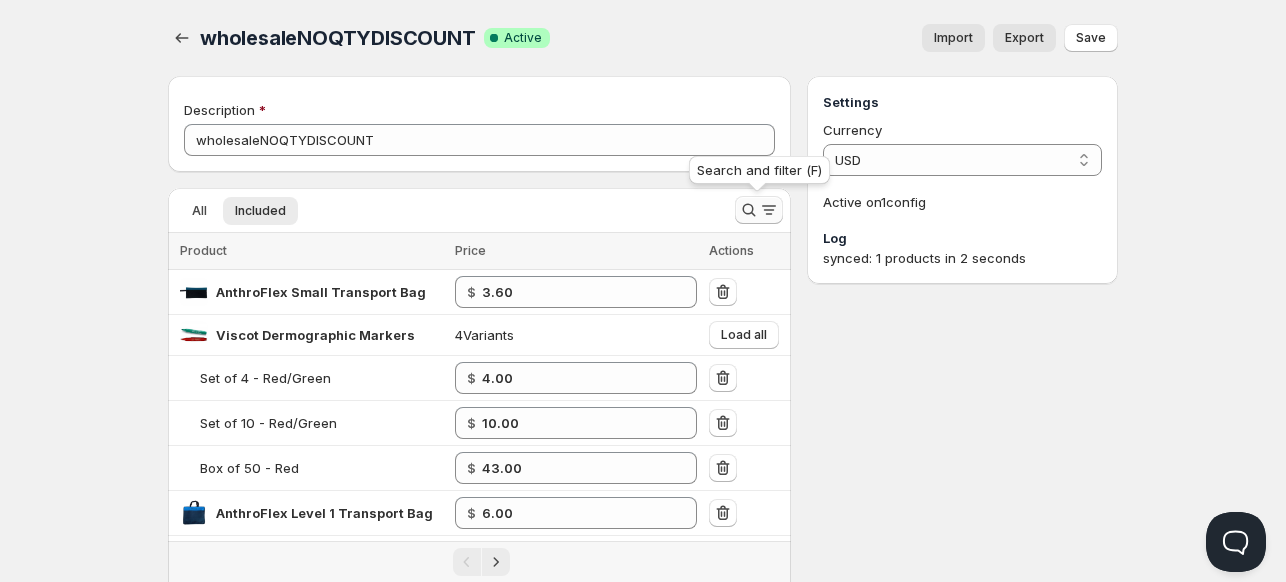click 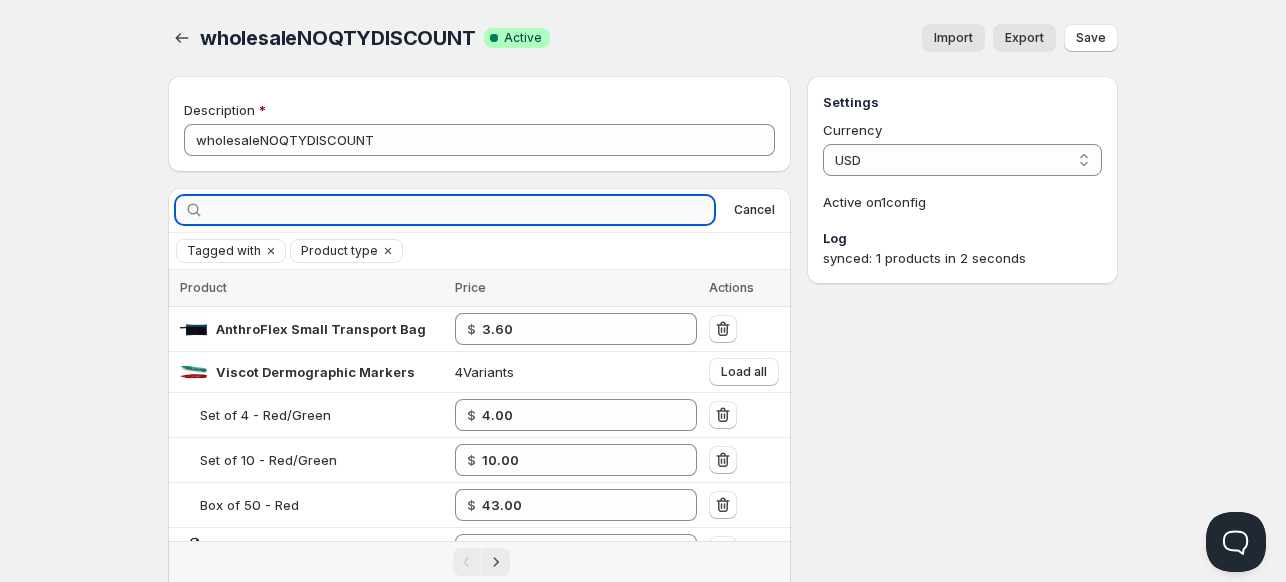 click at bounding box center [461, 210] 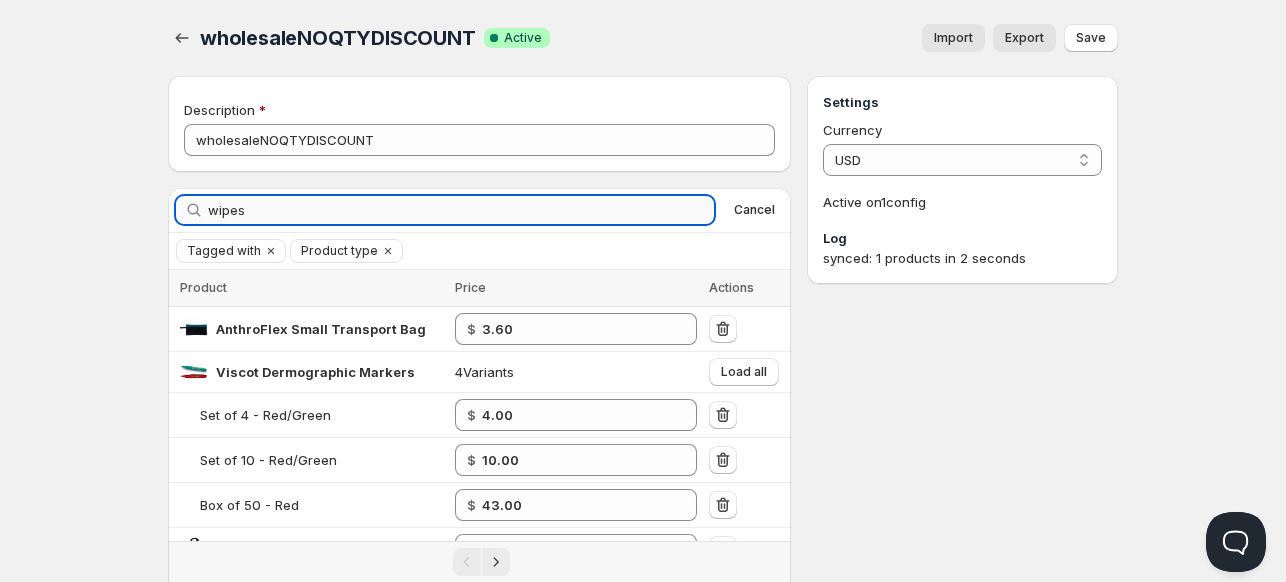 type on "wipes" 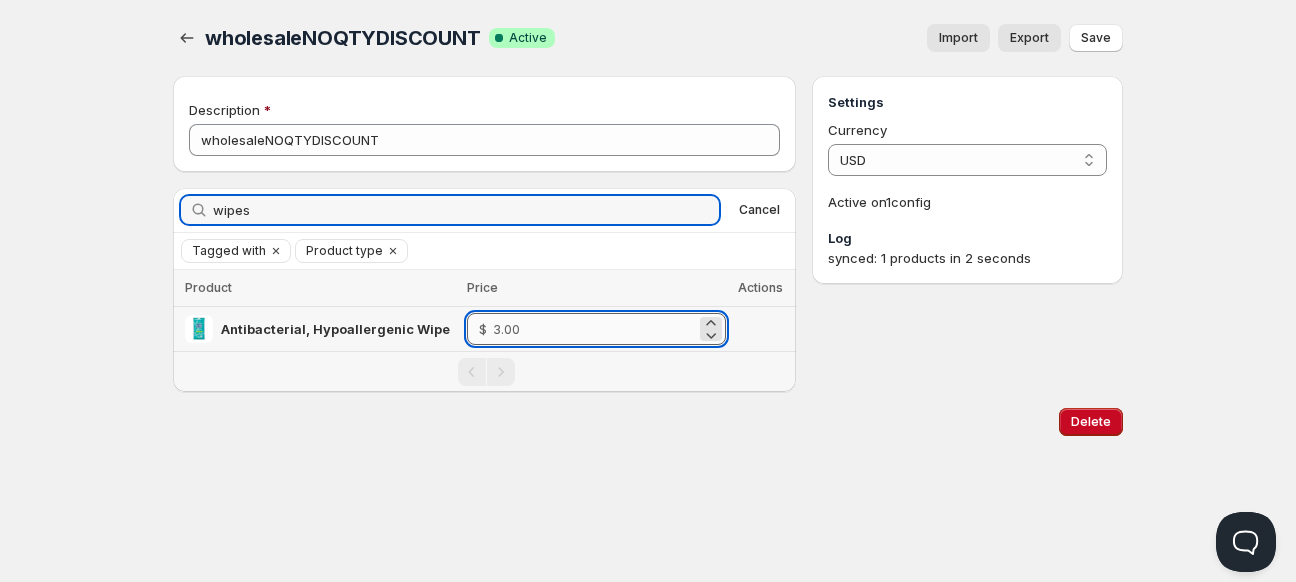 click at bounding box center [594, 329] 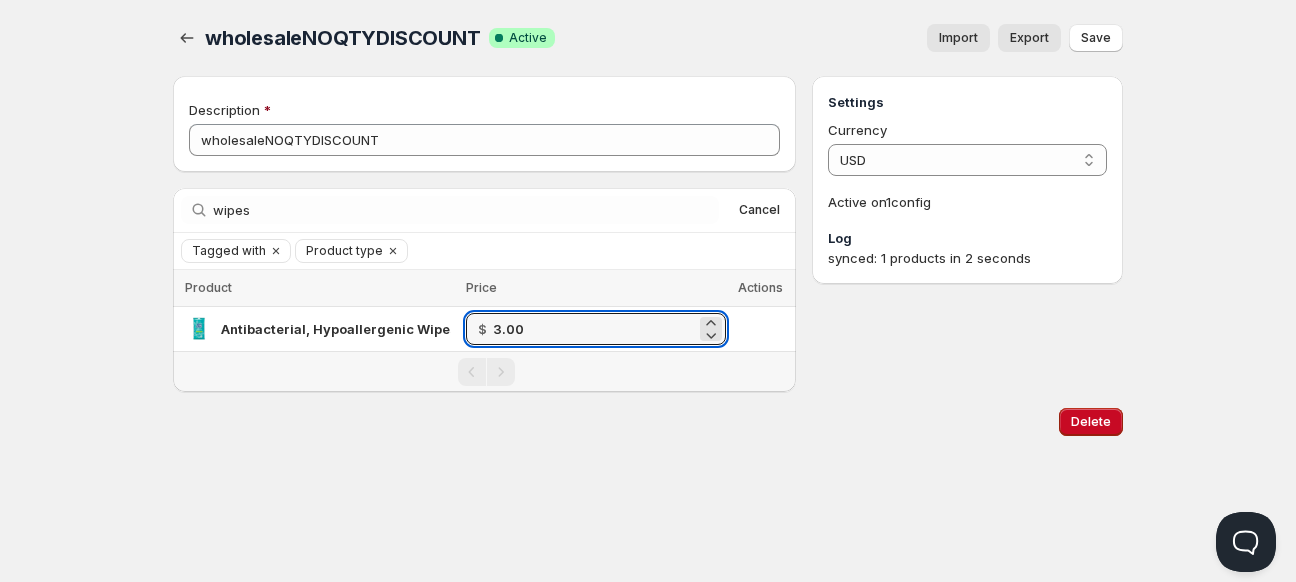 type on "3.00" 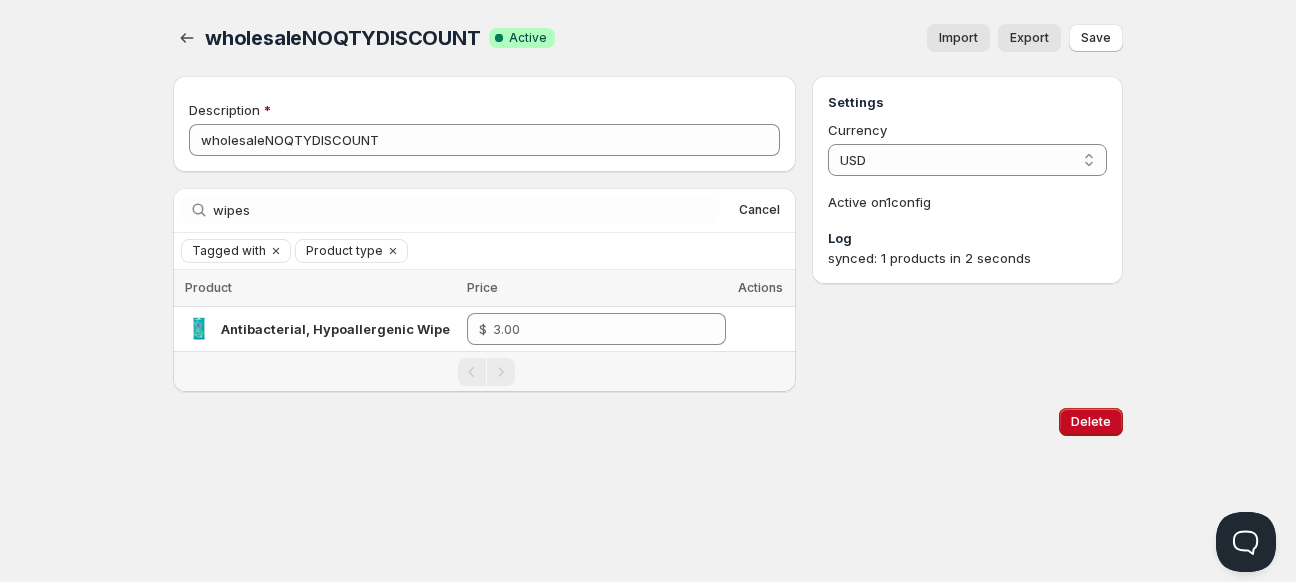 click on "Delete" at bounding box center [648, 422] 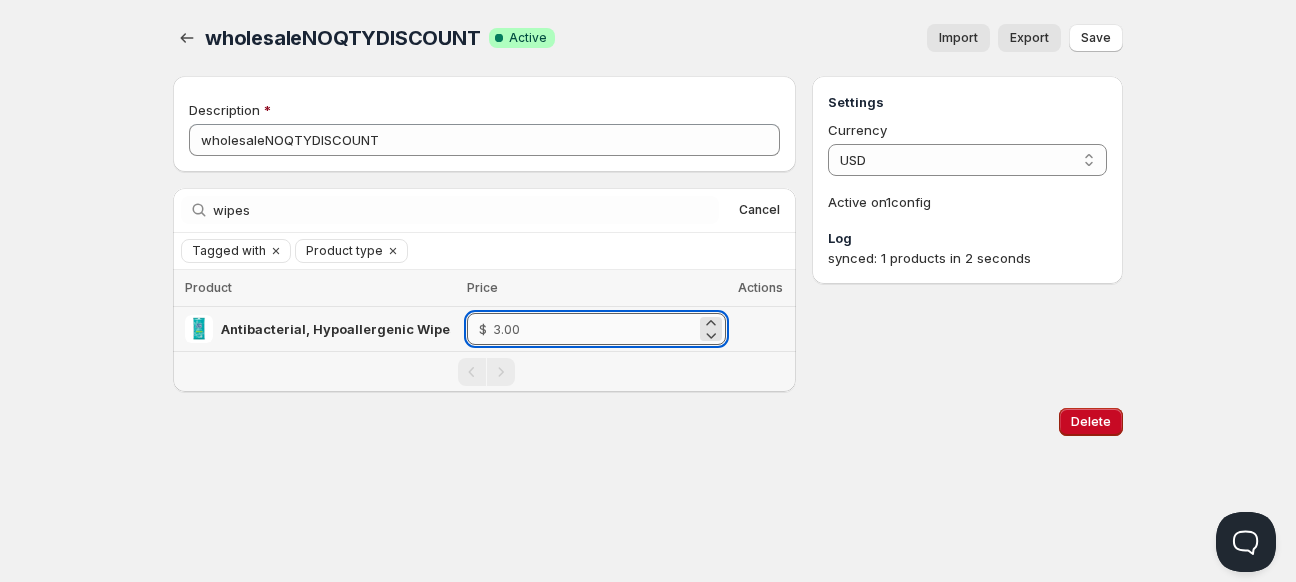 click at bounding box center (594, 329) 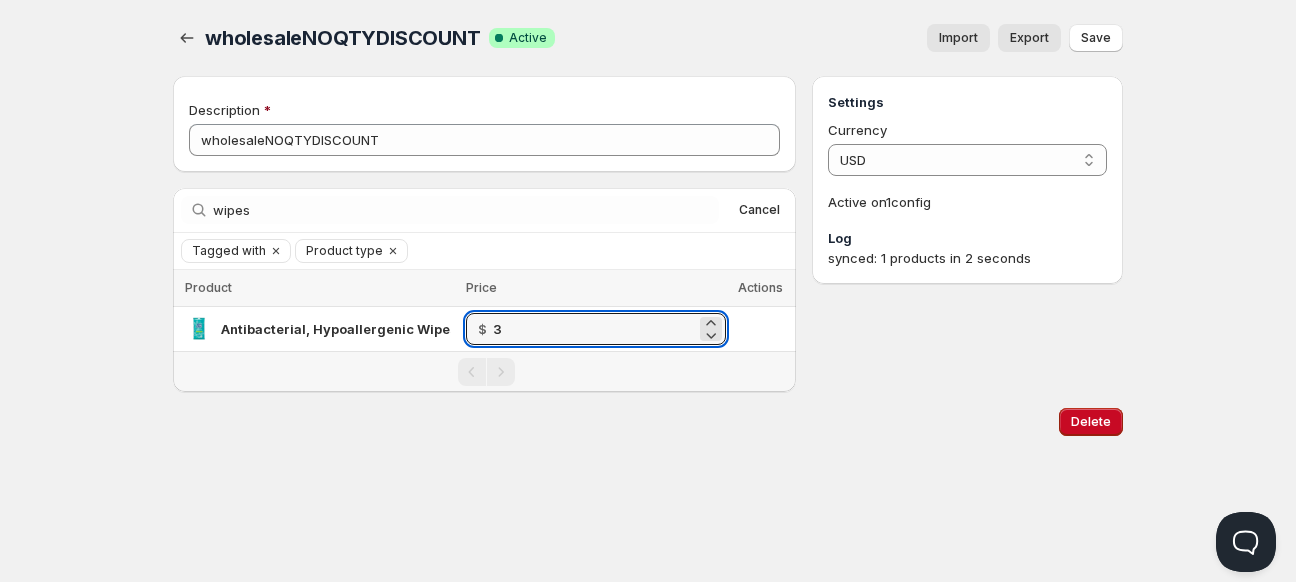 type on "3" 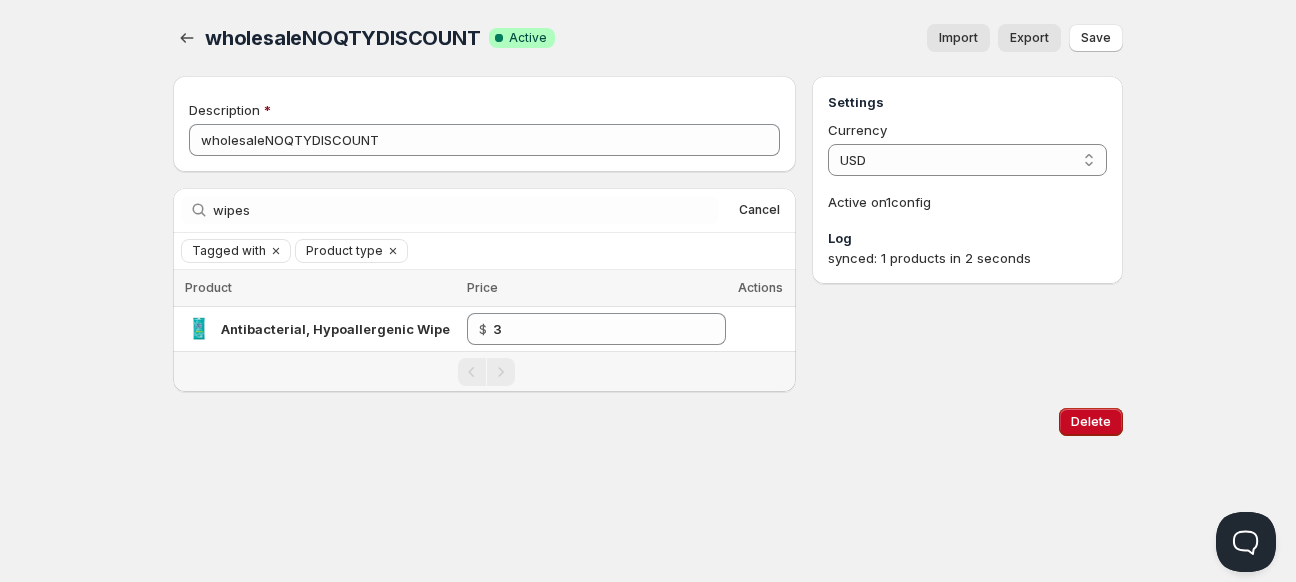 type 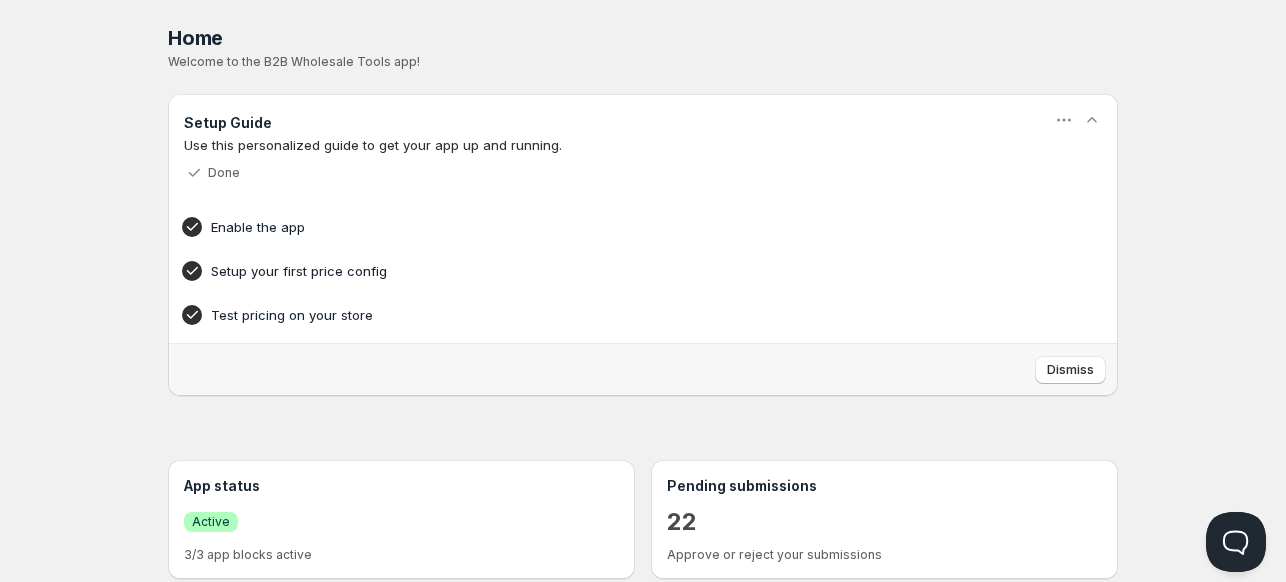 scroll, scrollTop: 0, scrollLeft: 0, axis: both 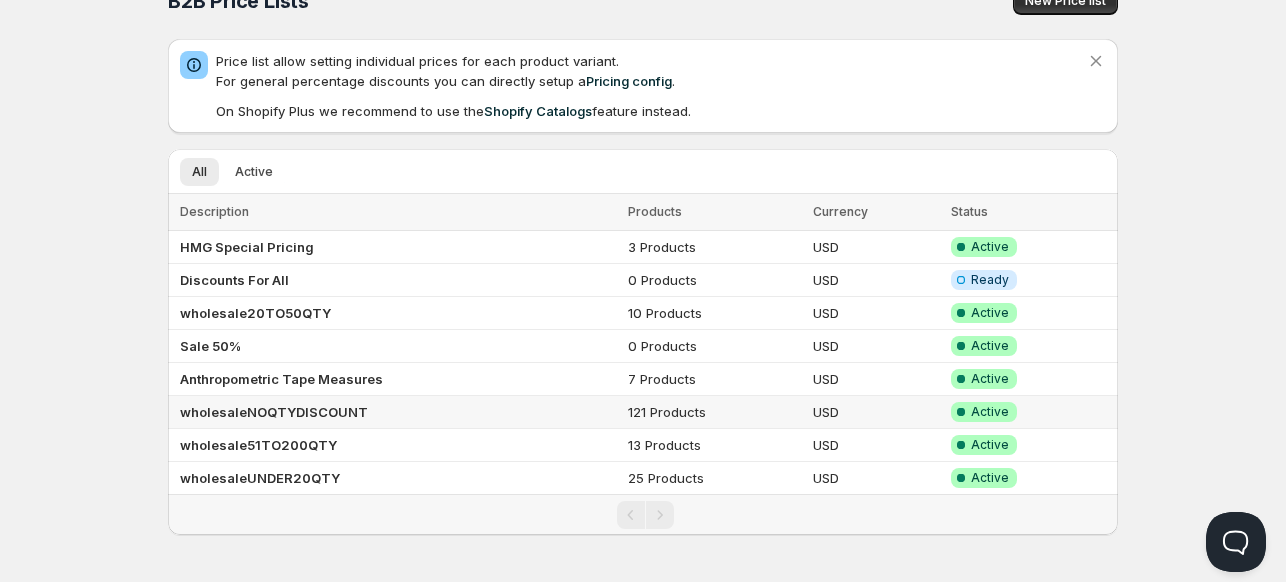click on "wholesaleNOQTYDISCOUNT" at bounding box center (274, 412) 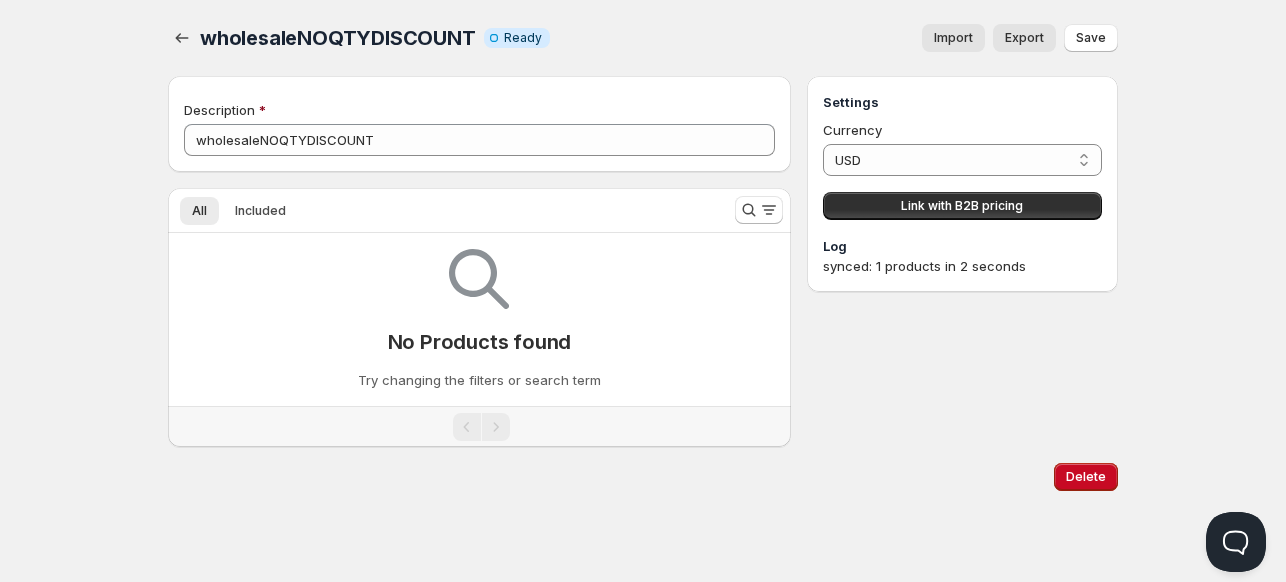 scroll, scrollTop: 0, scrollLeft: 0, axis: both 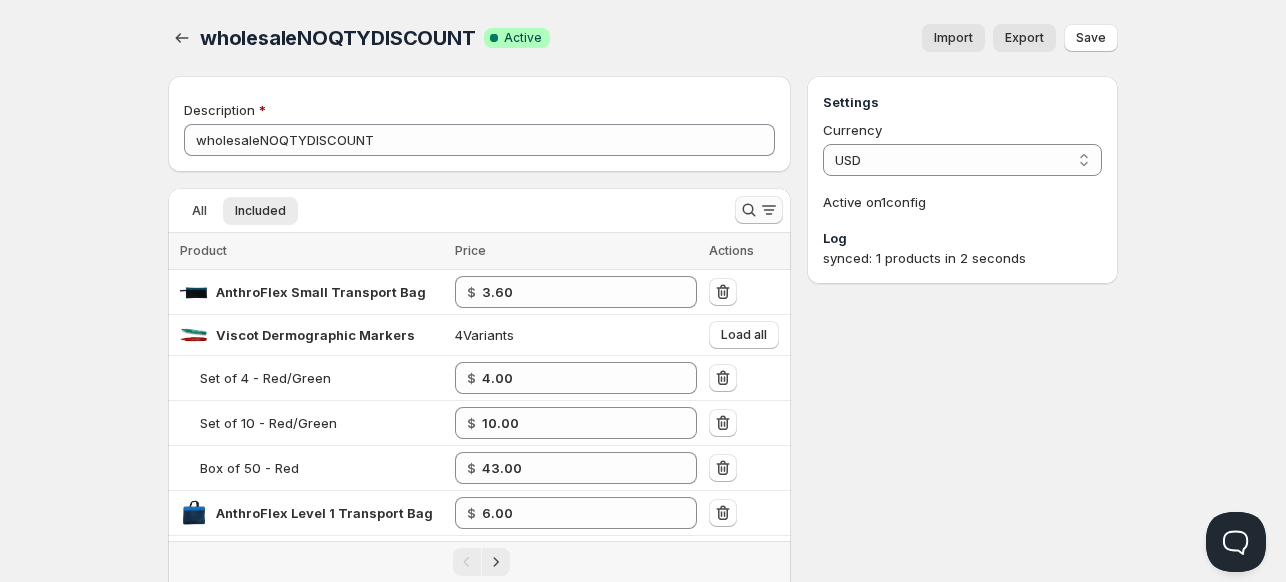 click 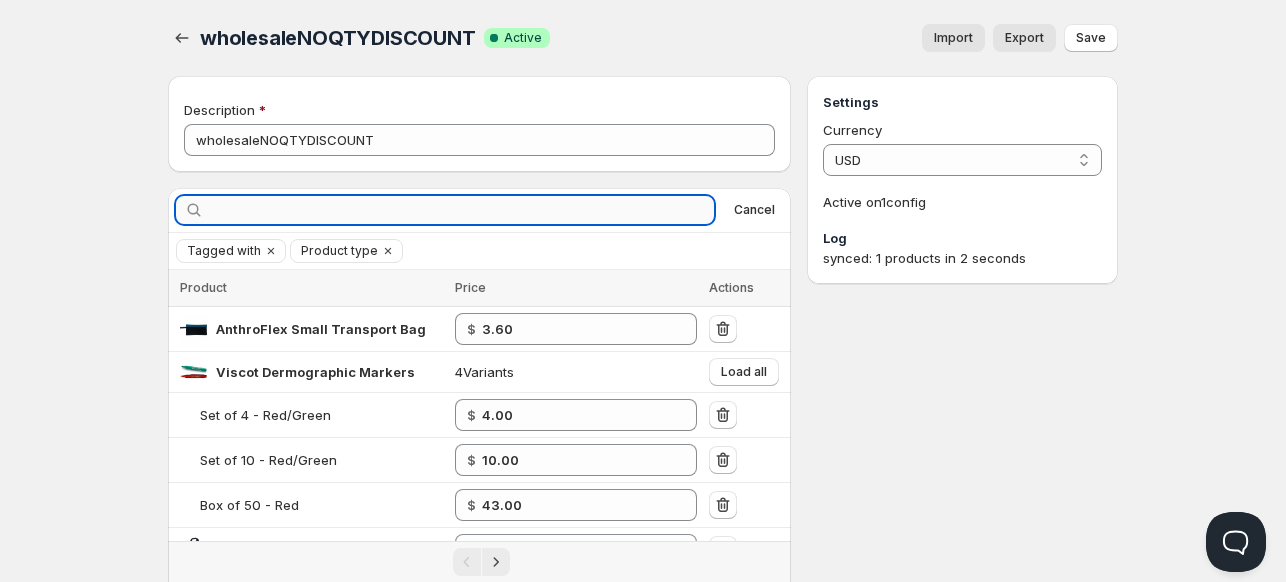 click at bounding box center (461, 210) 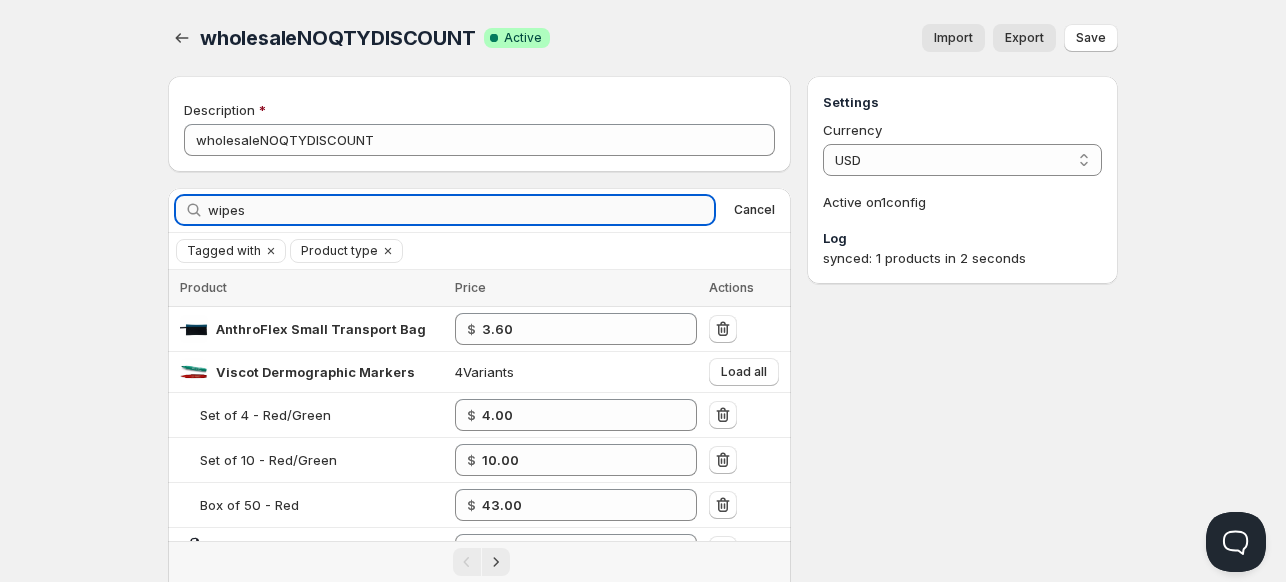 type on "wipes" 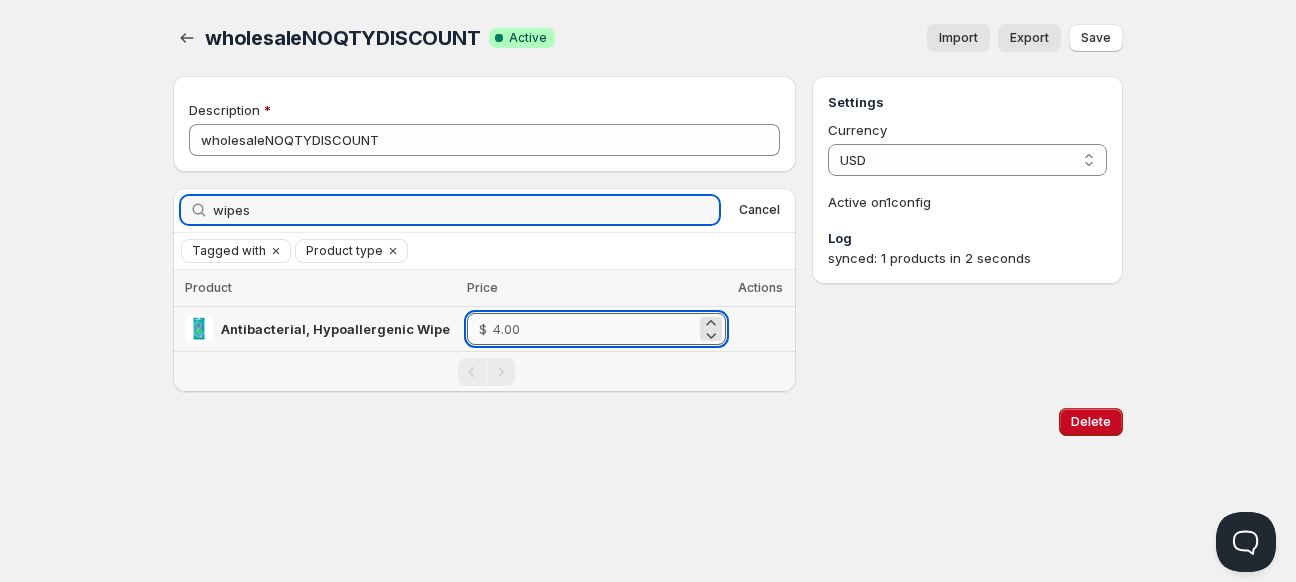 click at bounding box center (594, 329) 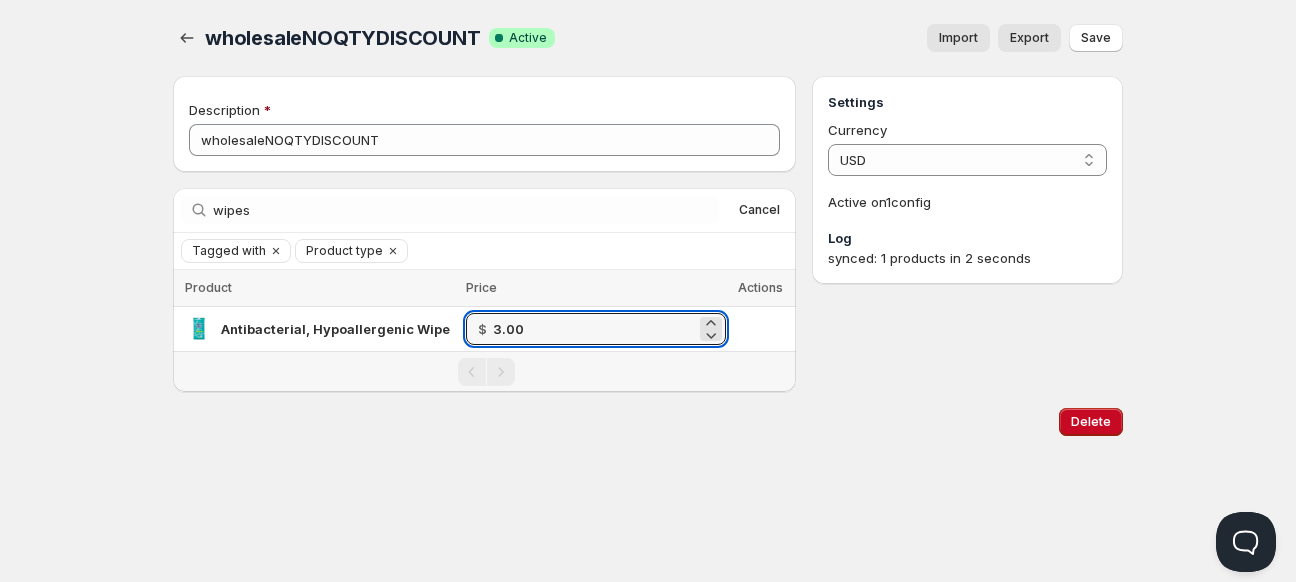 type on "3.00" 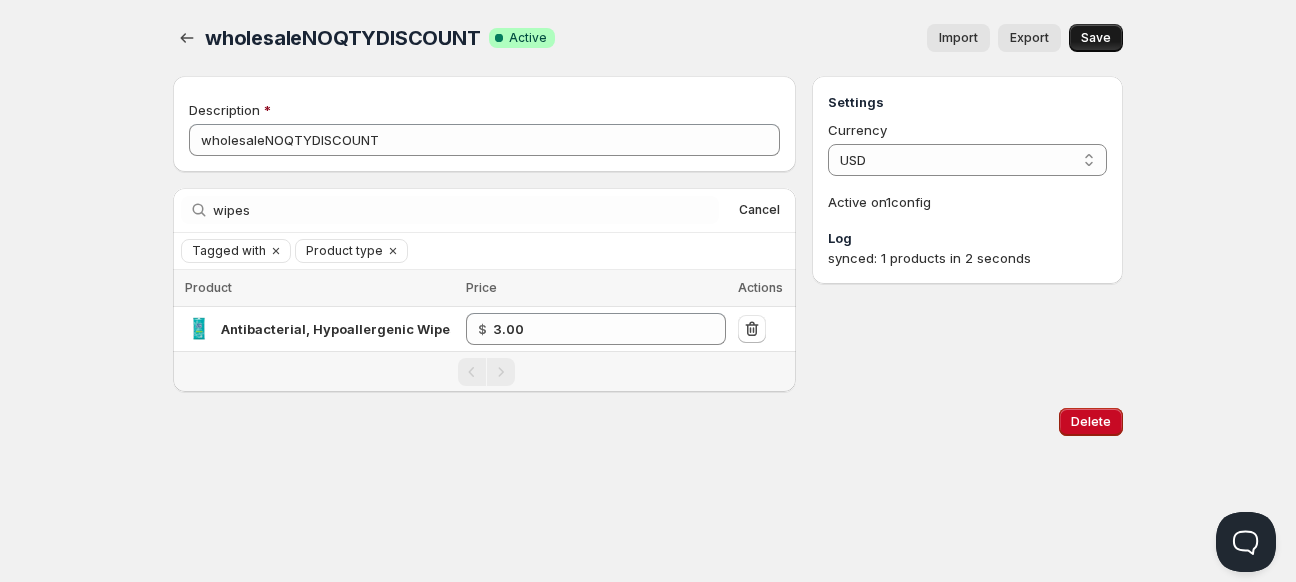 click on "Save" at bounding box center [1096, 38] 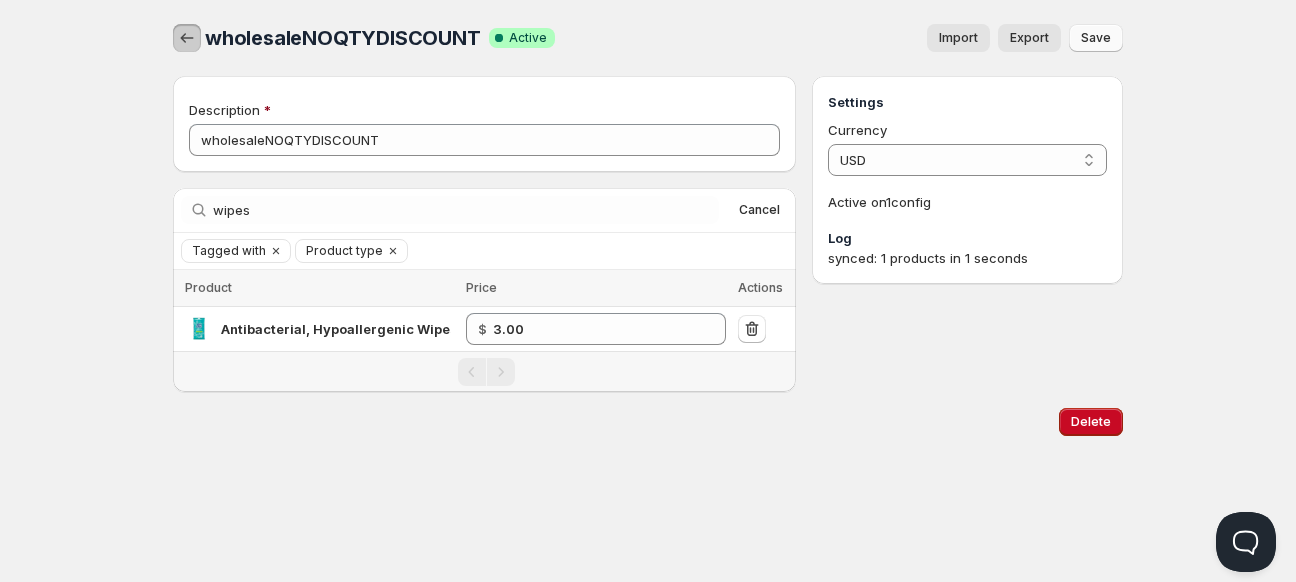 click 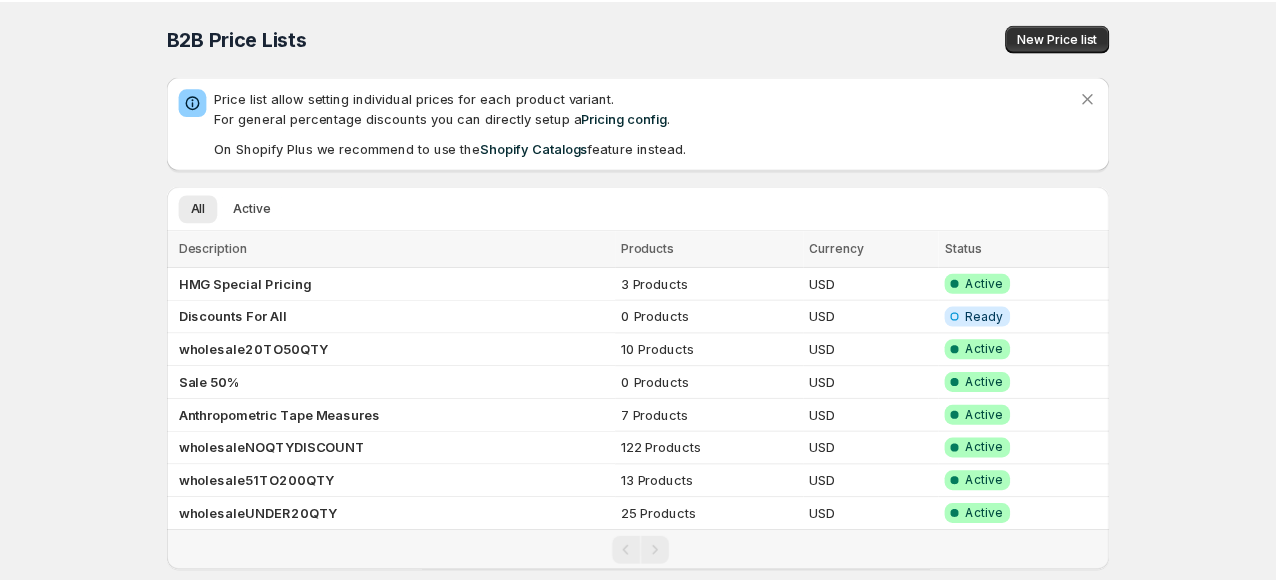 scroll, scrollTop: 0, scrollLeft: 0, axis: both 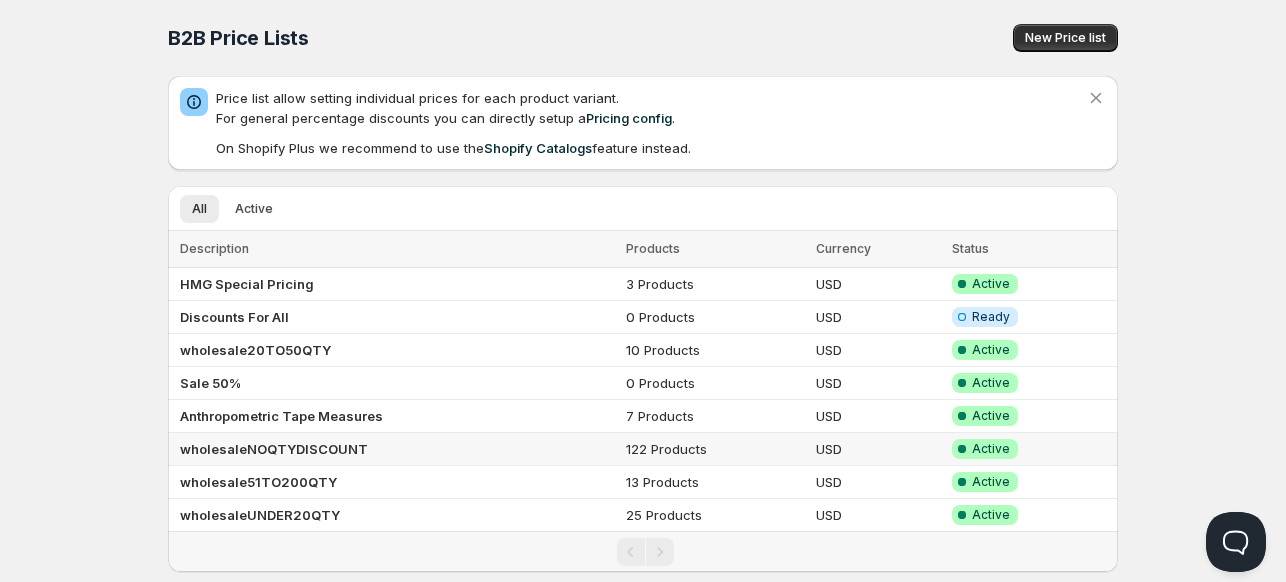 click on "wholesaleNOQTYDISCOUNT" at bounding box center [274, 449] 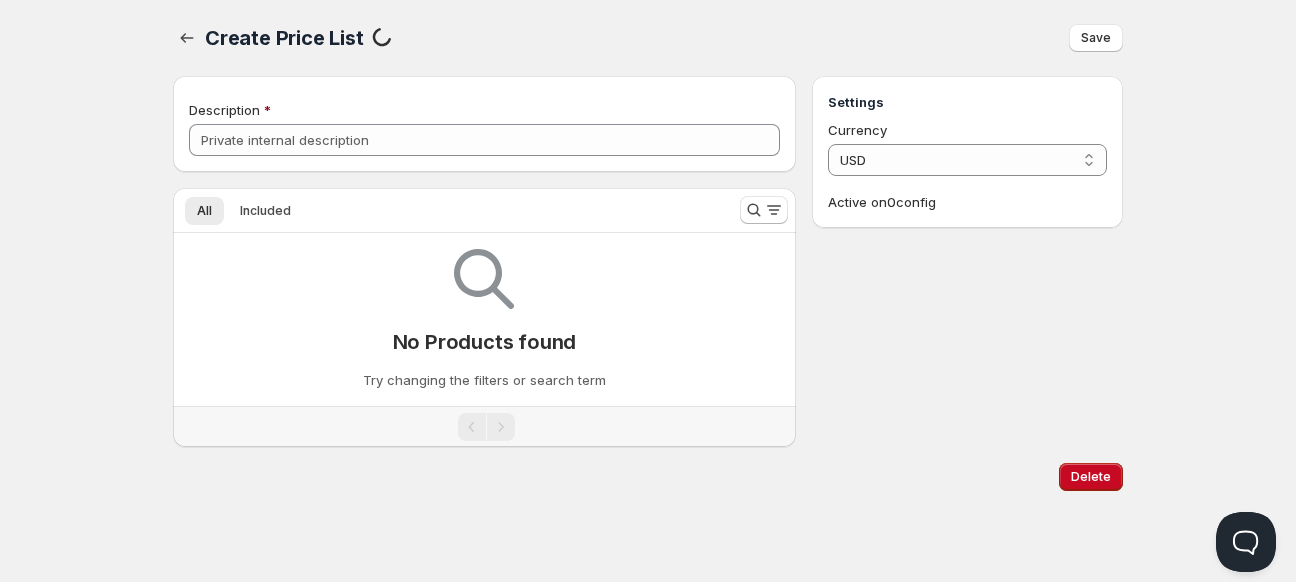type on "wholesaleNOQTYDISCOUNT" 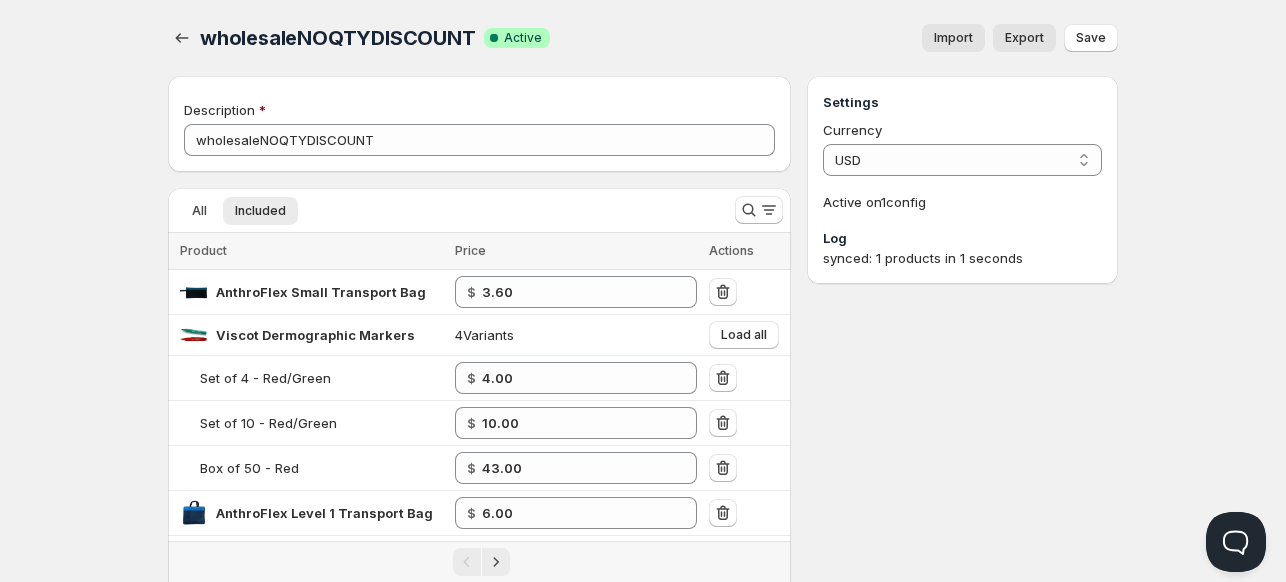 click on "All Included More views" at bounding box center (443, 210) 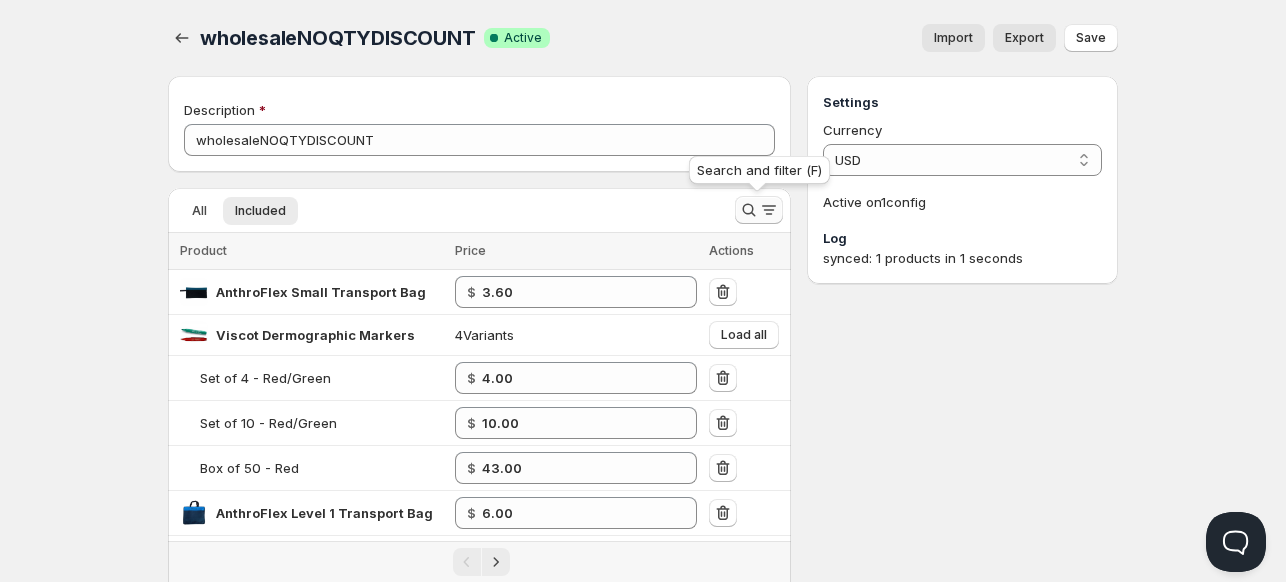 click 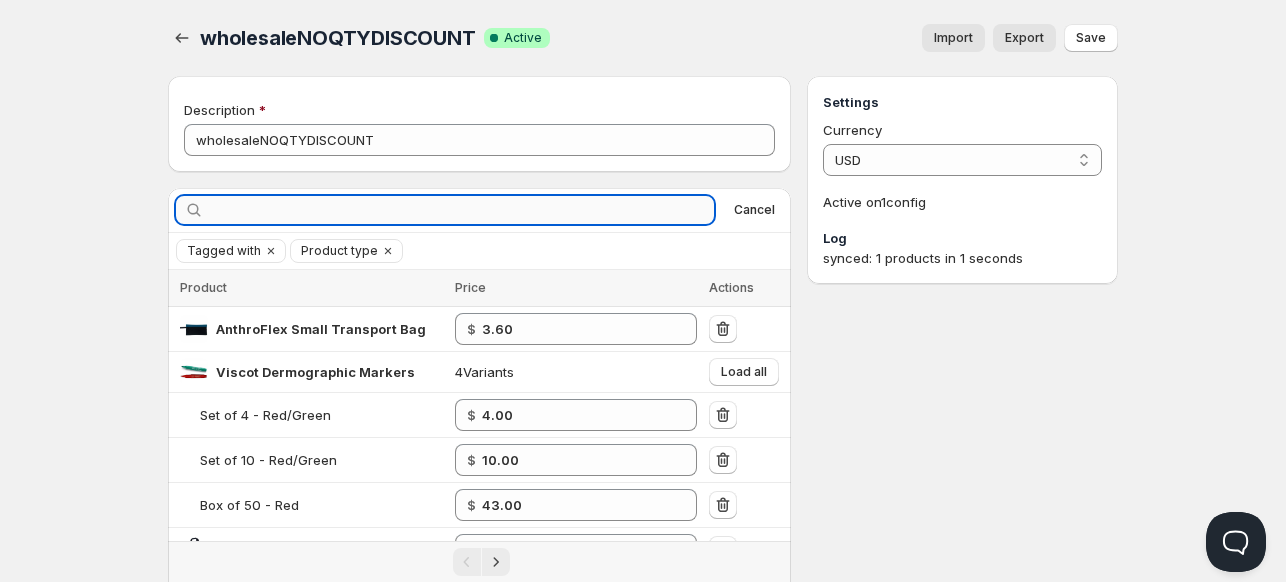 click at bounding box center (461, 210) 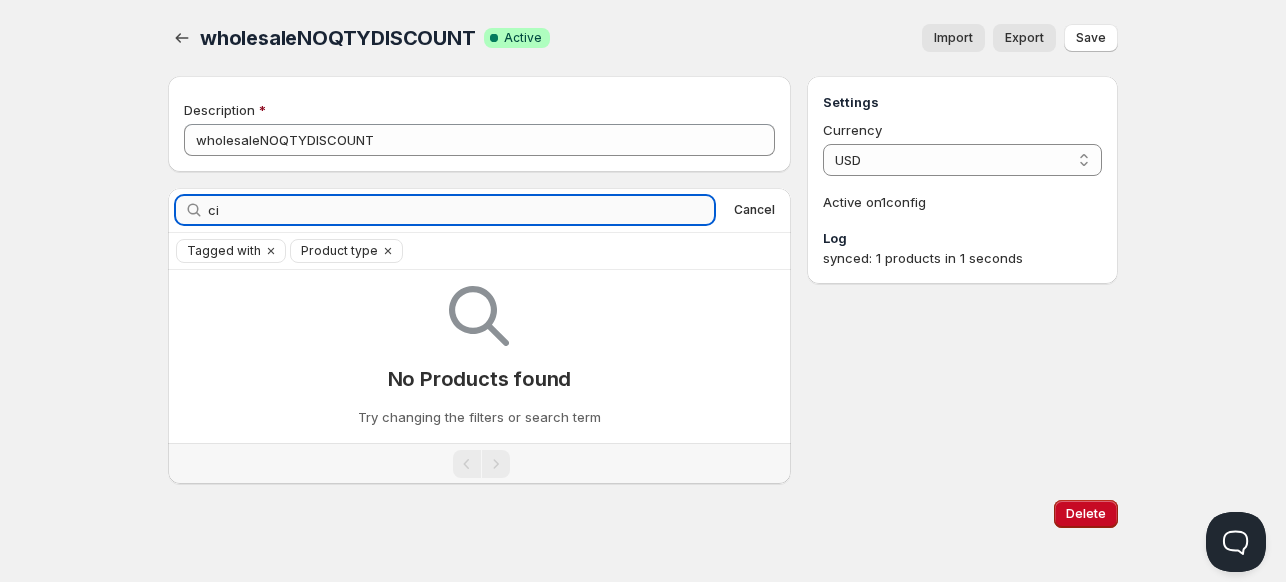 type on "c" 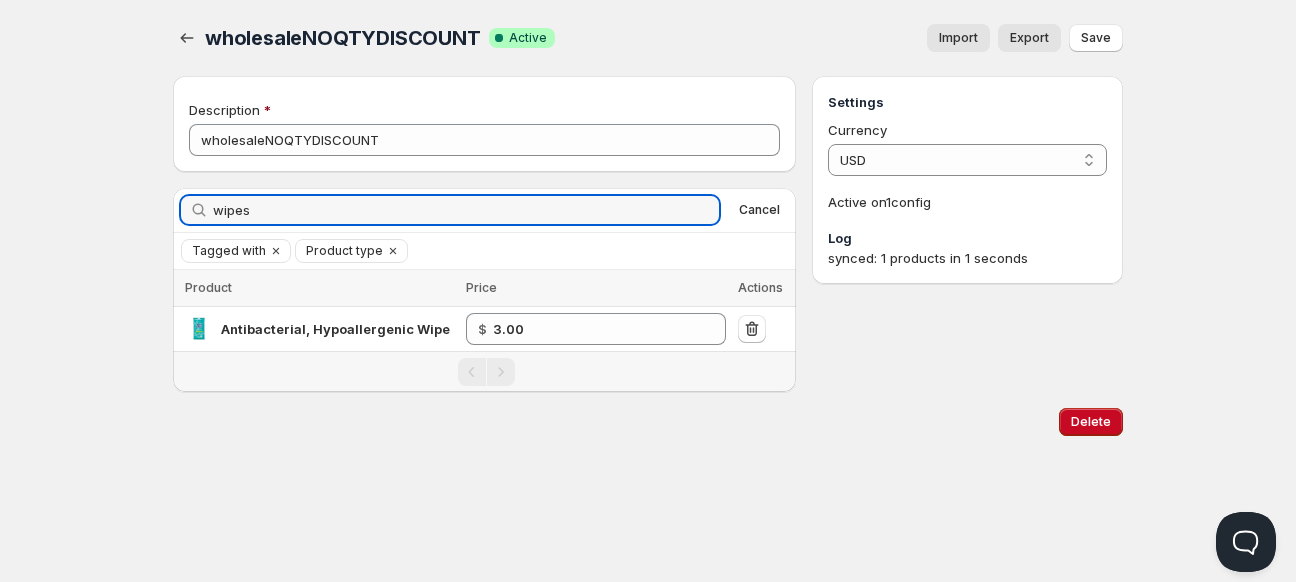drag, startPoint x: 268, startPoint y: 209, endPoint x: 163, endPoint y: 191, distance: 106.531685 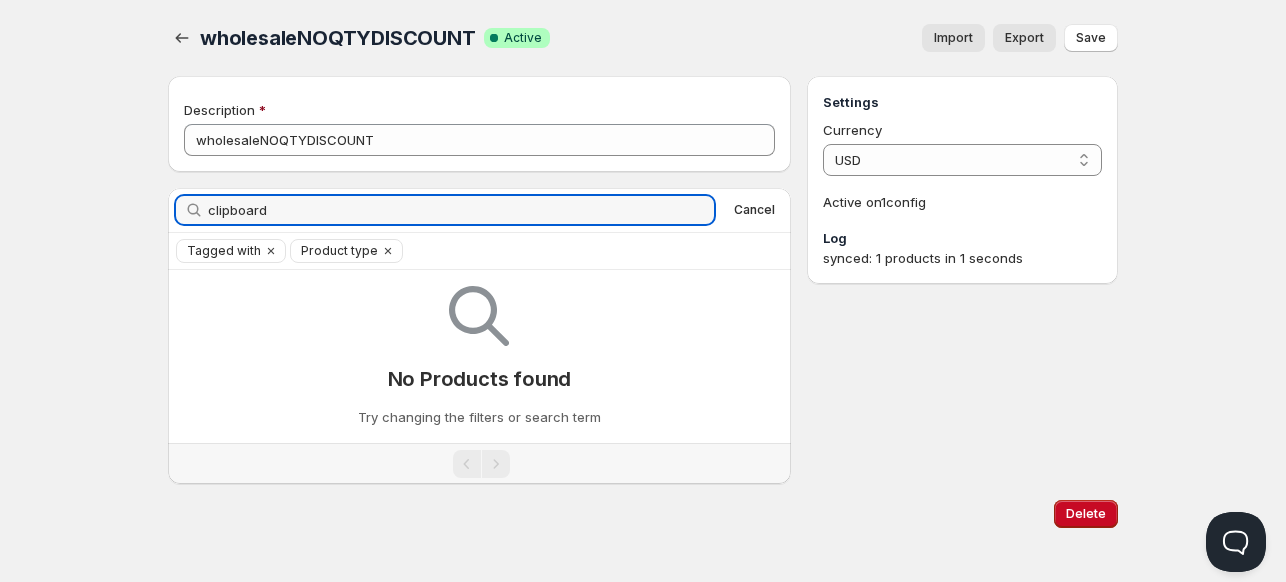 type on "clipboard" 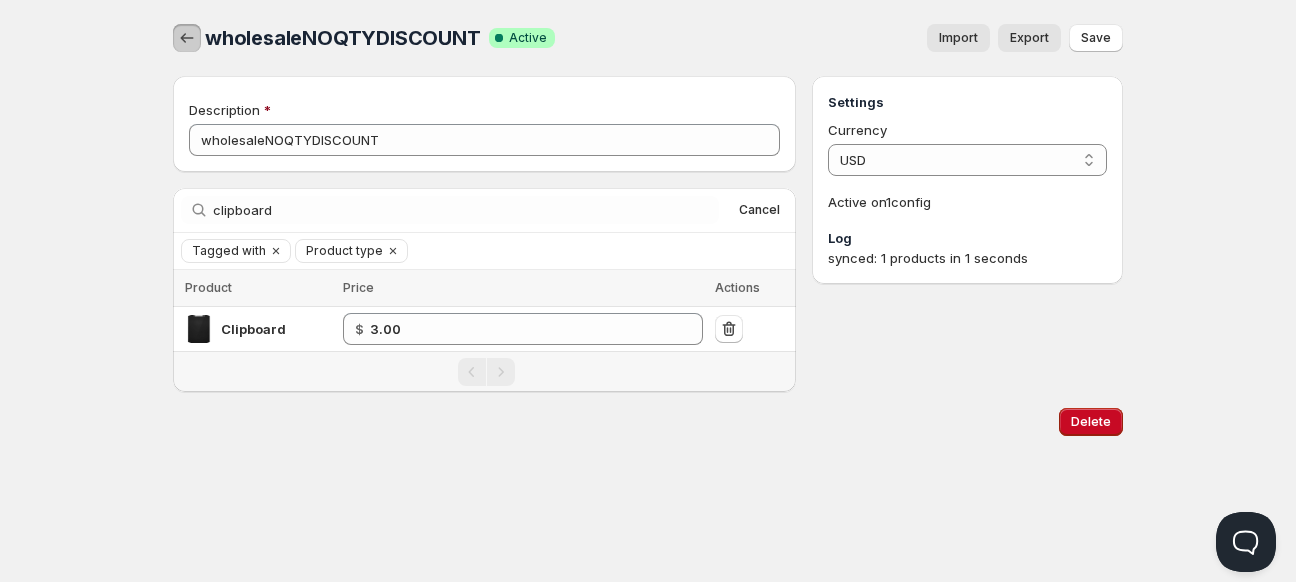 click 